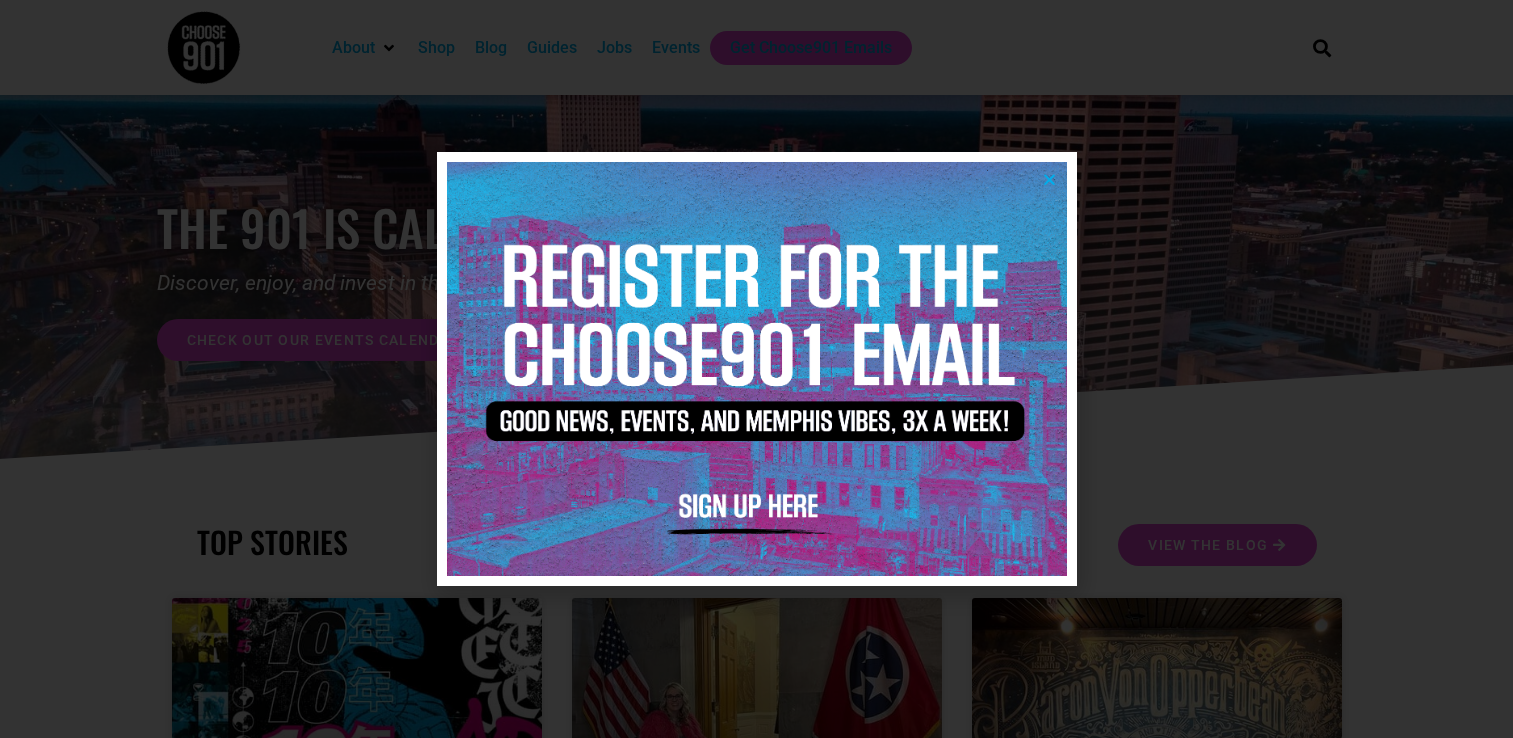 scroll, scrollTop: 0, scrollLeft: 0, axis: both 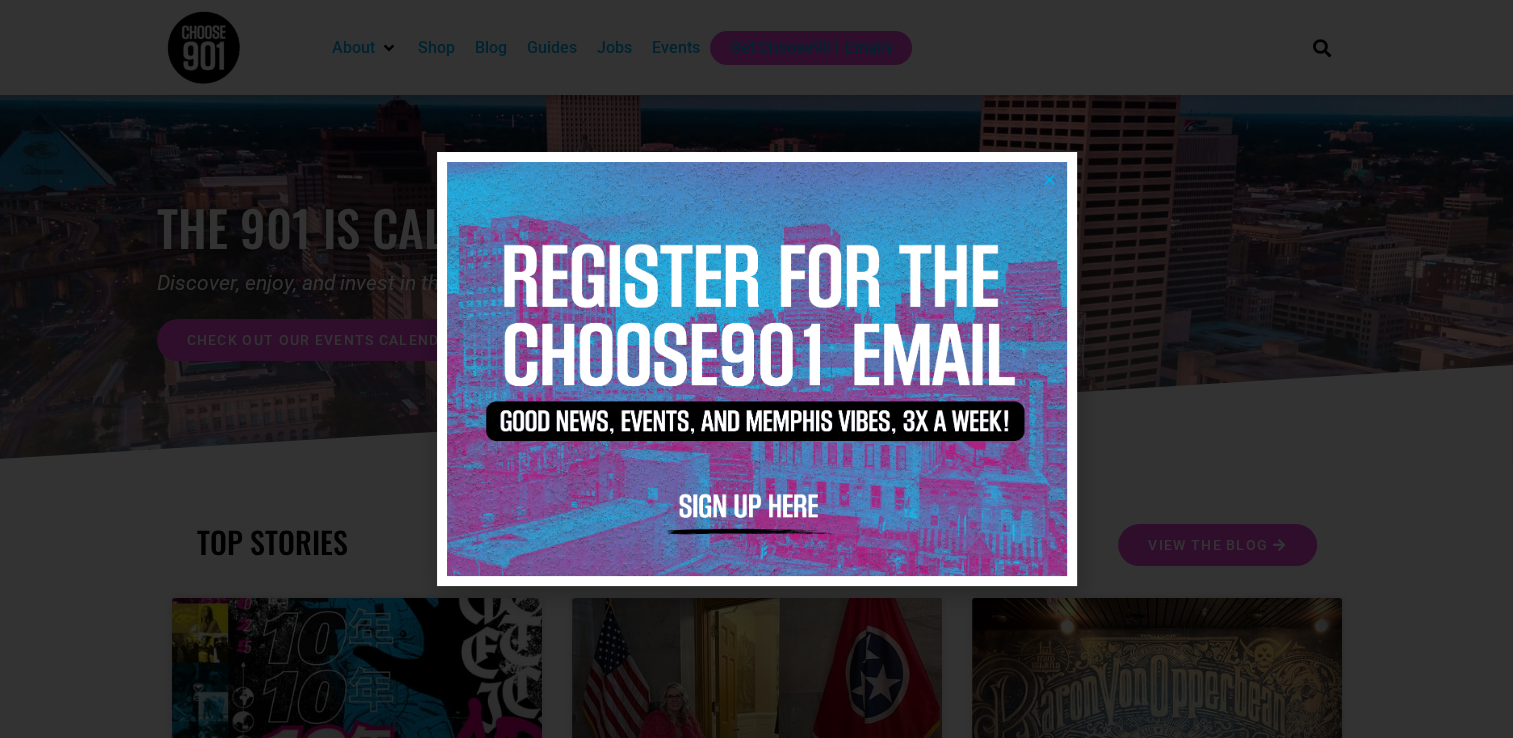 click at bounding box center (757, 368) 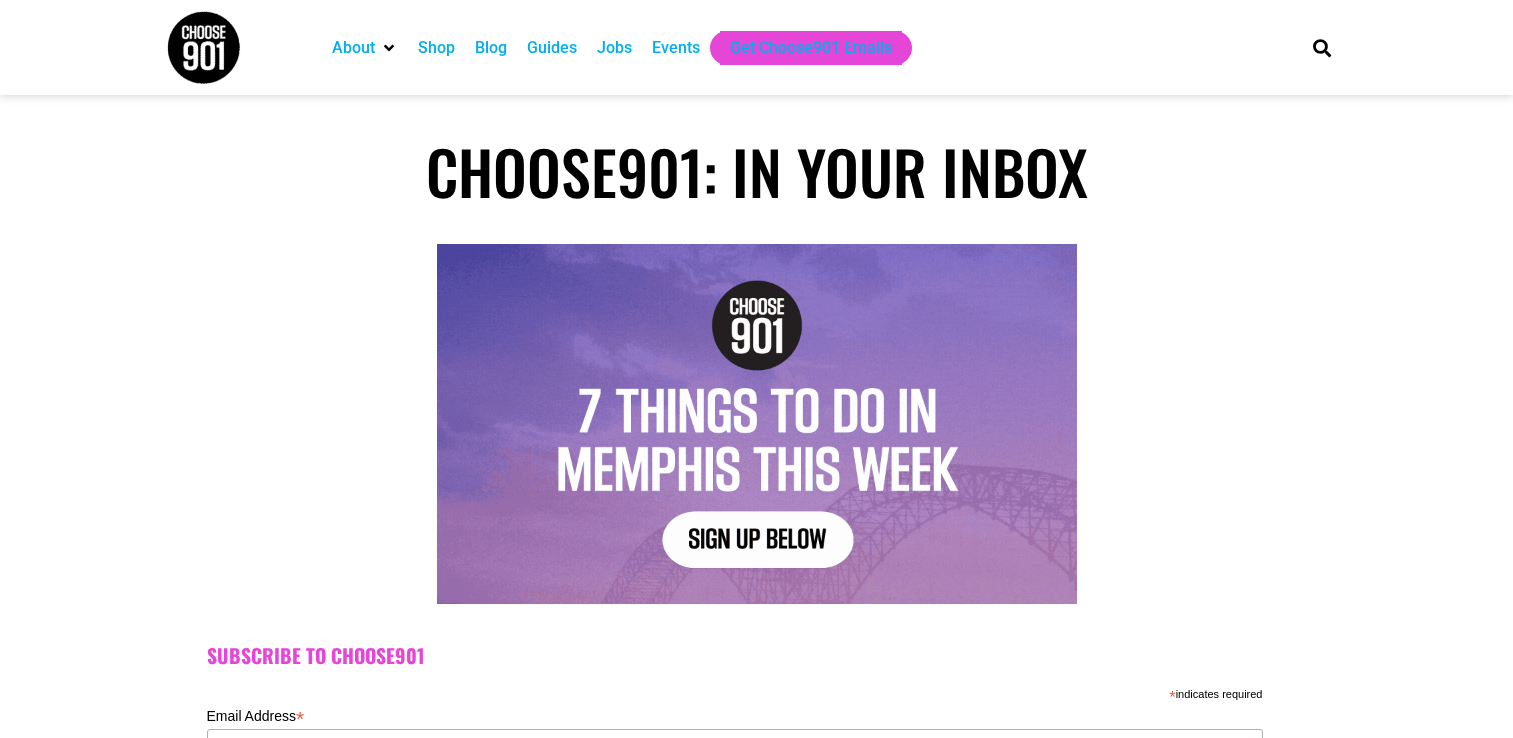 scroll, scrollTop: 0, scrollLeft: 0, axis: both 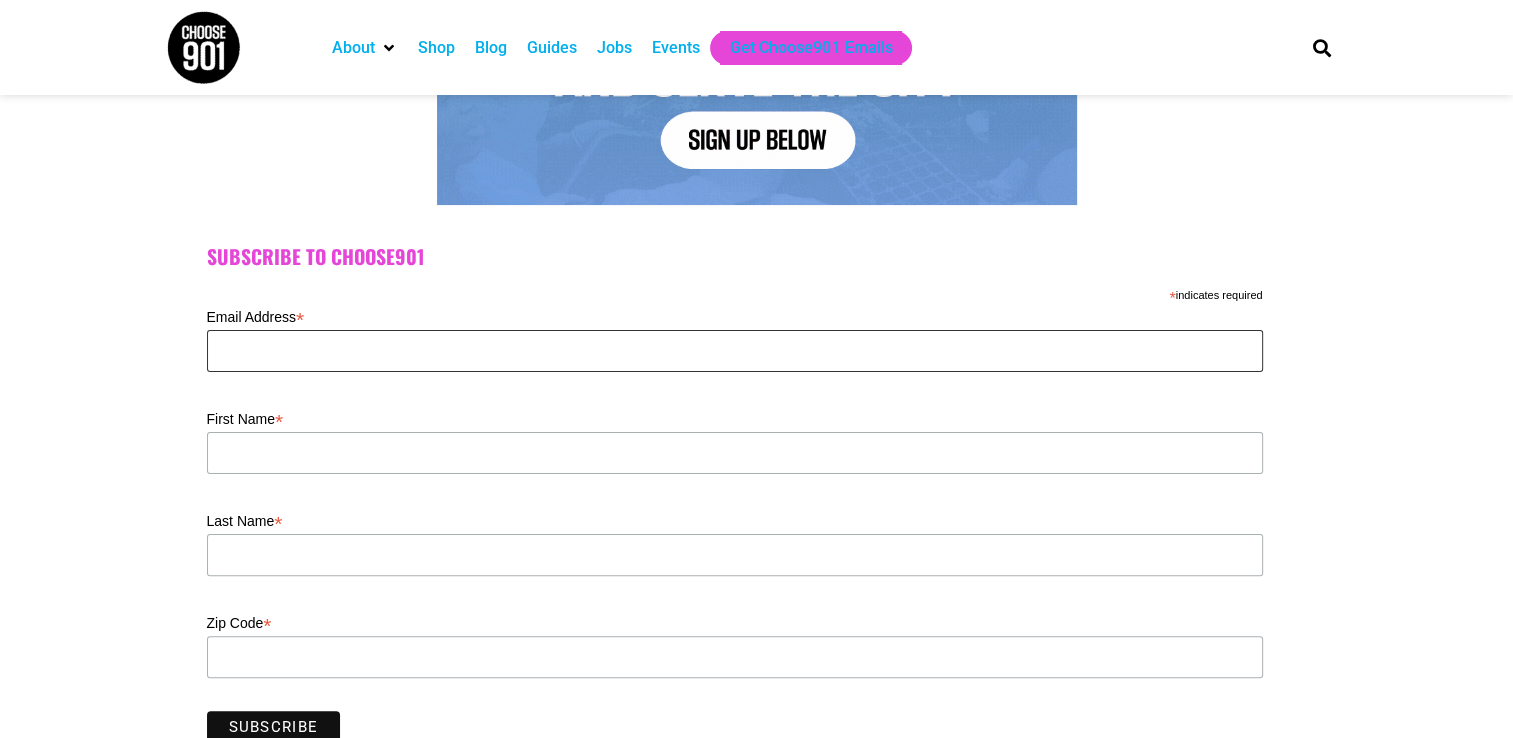 click on "Email Address  *" at bounding box center (735, 351) 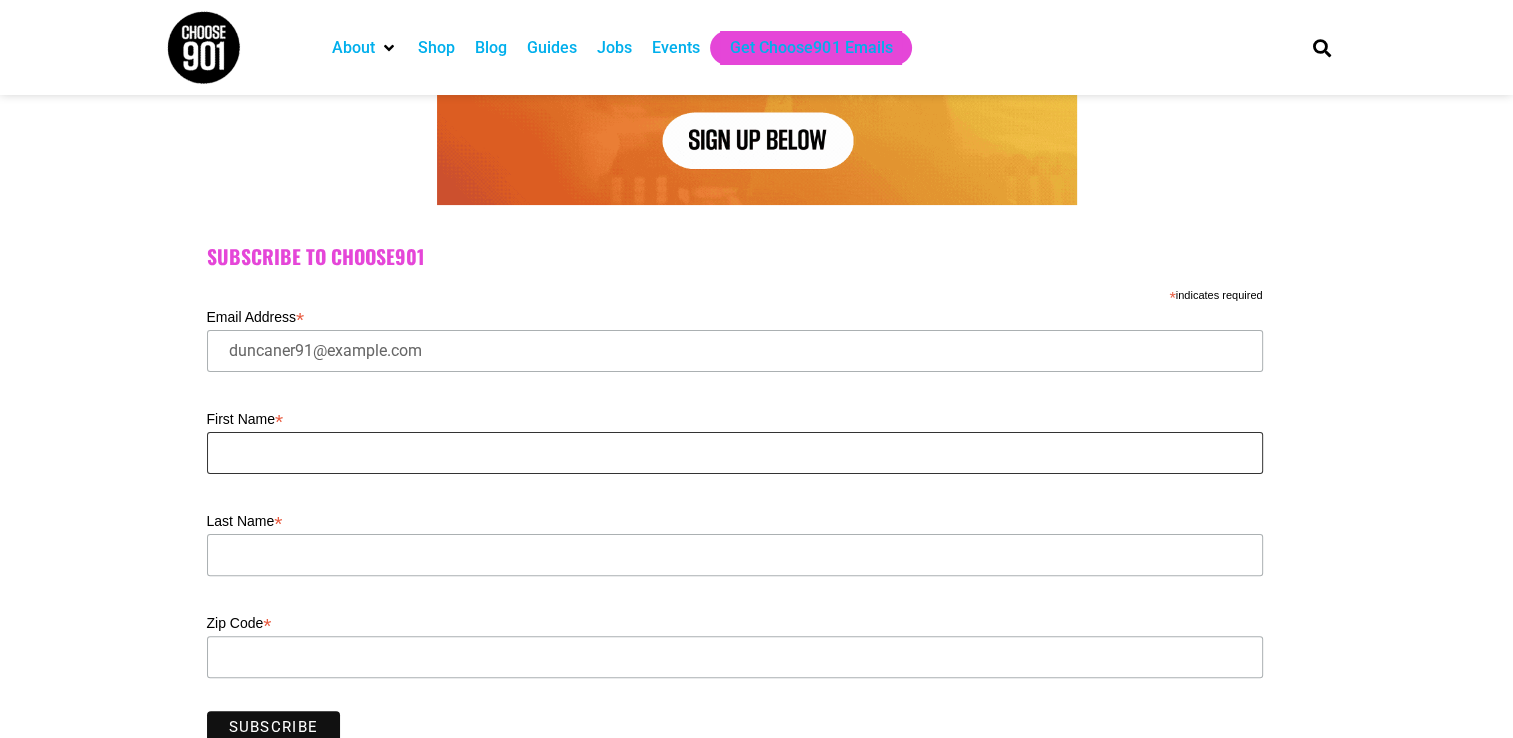 type on "Erica" 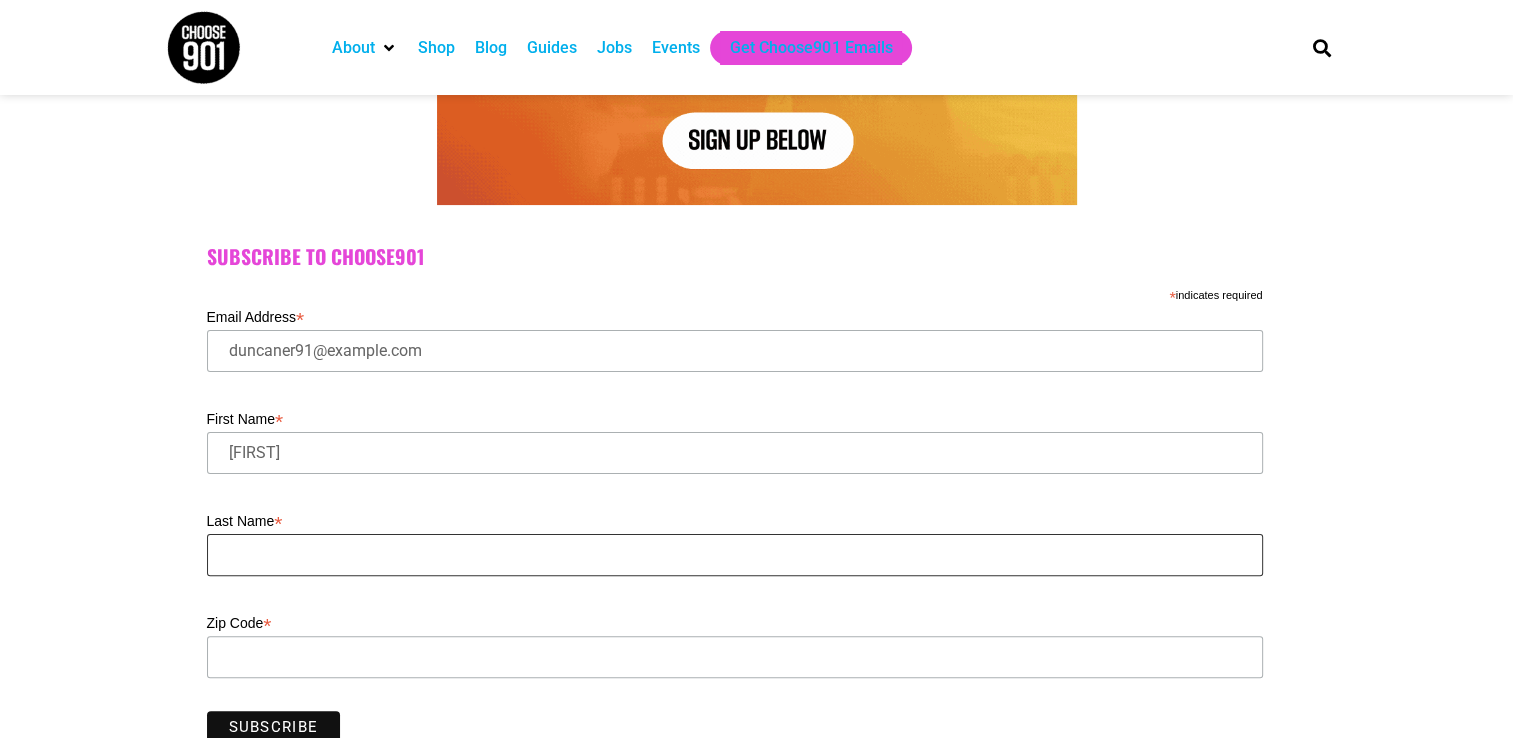 type on "Hopson" 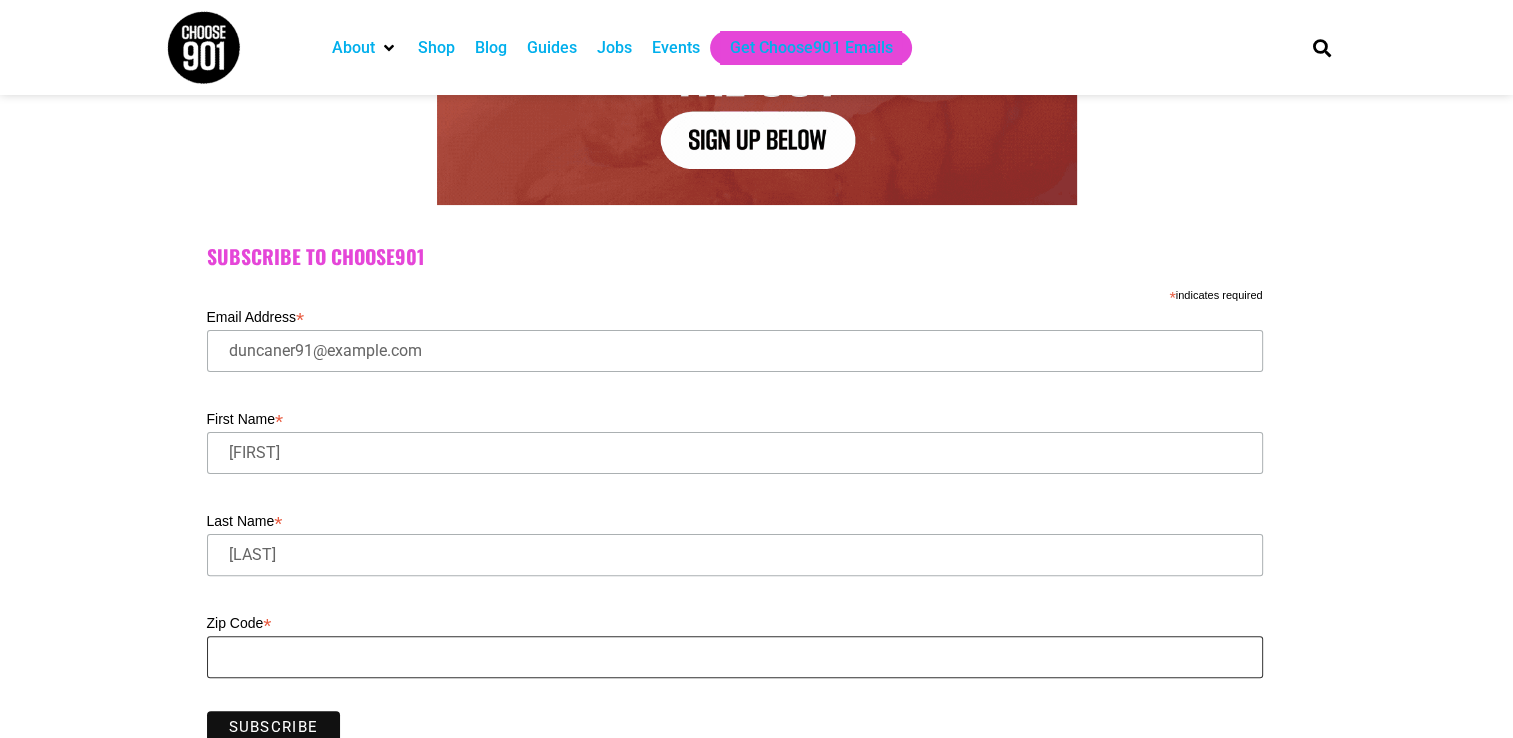 type on "31808" 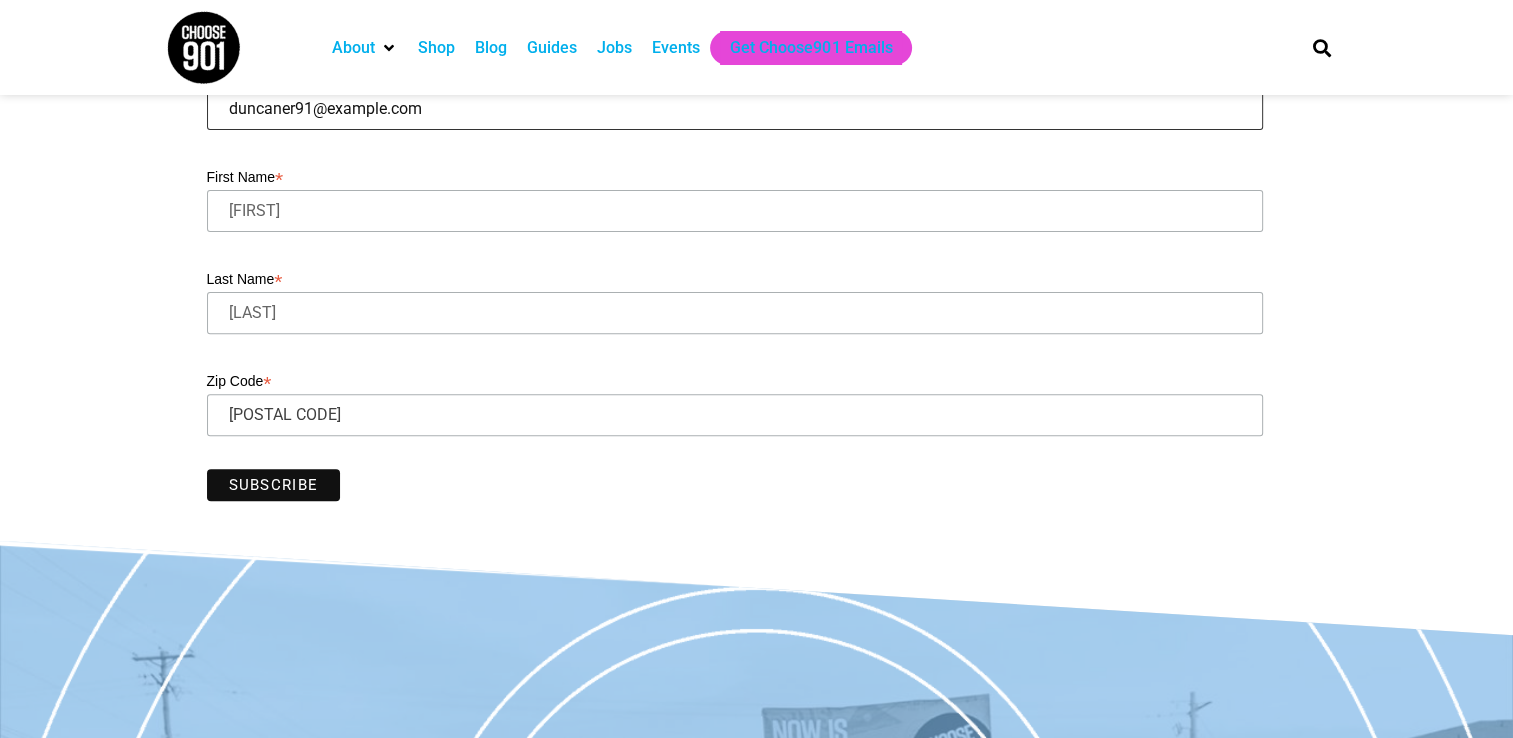 scroll, scrollTop: 662, scrollLeft: 0, axis: vertical 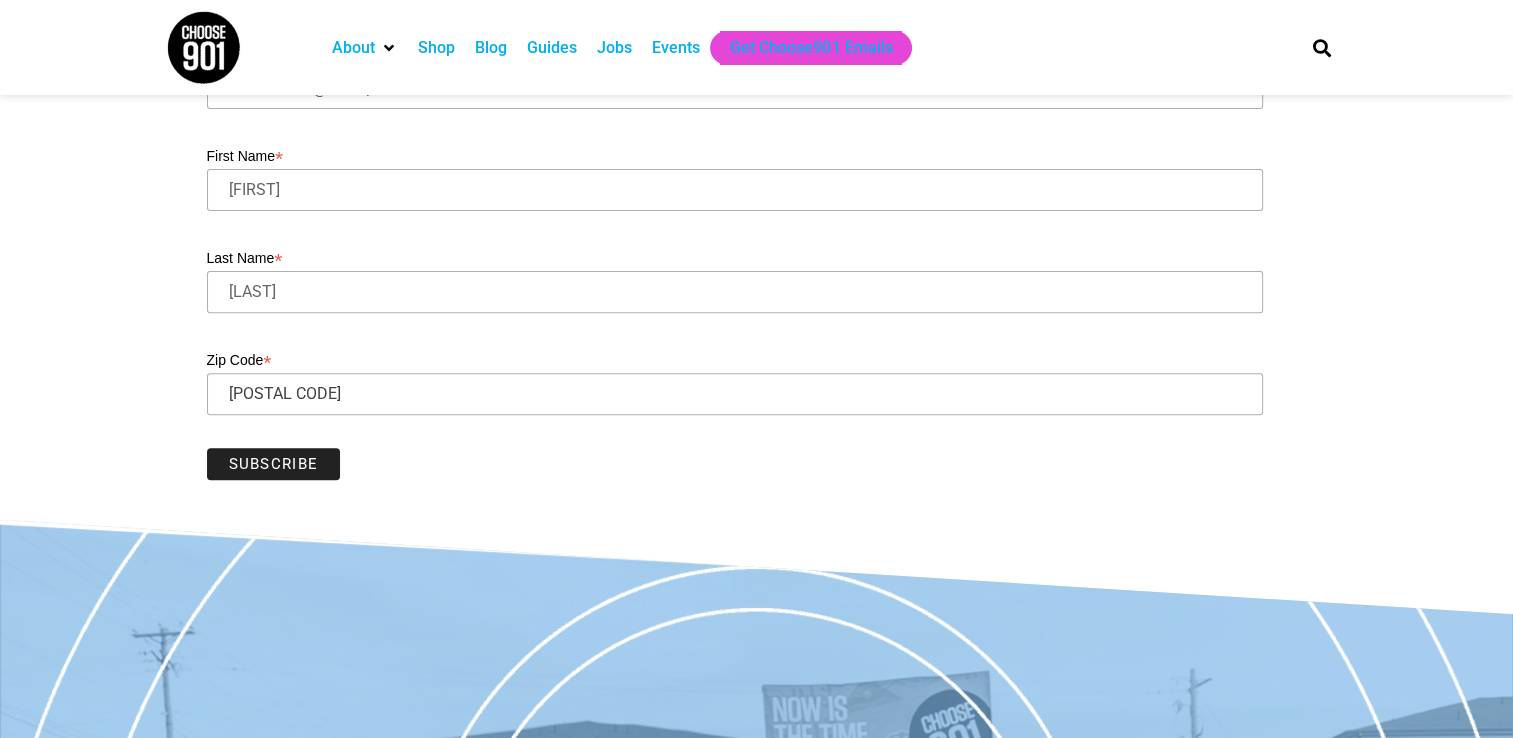 click on "Subscribe" at bounding box center [274, 464] 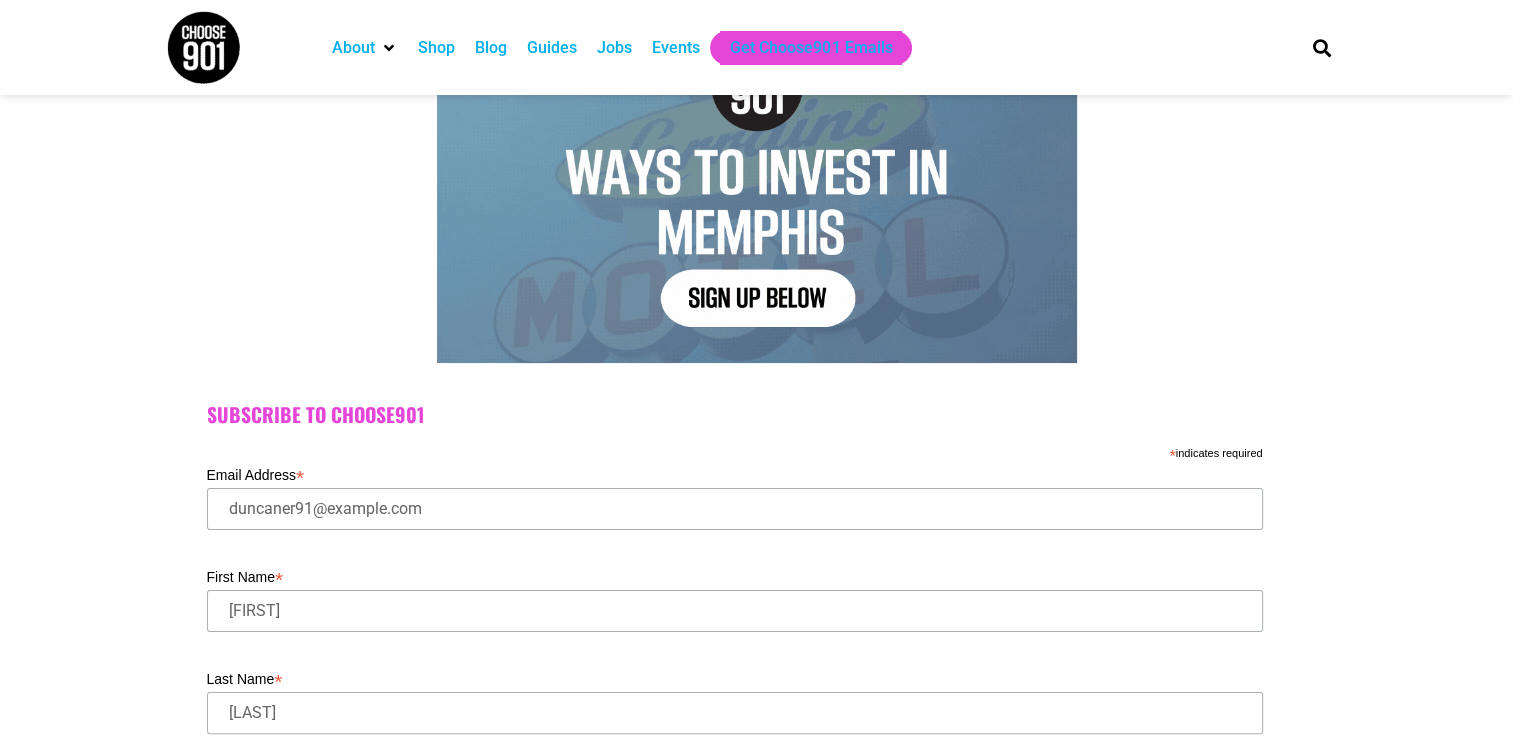 scroll, scrollTop: 0, scrollLeft: 0, axis: both 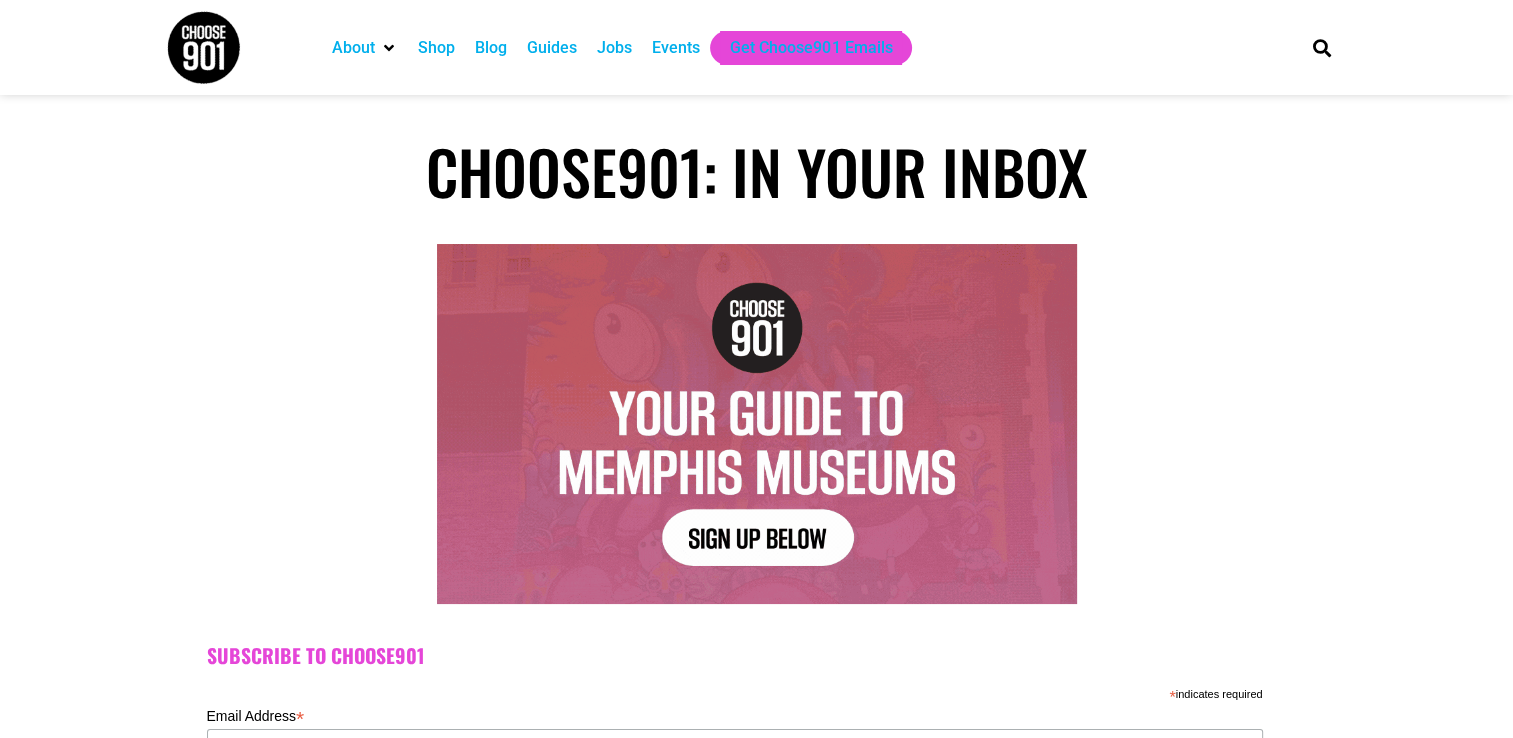 click on "Events" at bounding box center (676, 48) 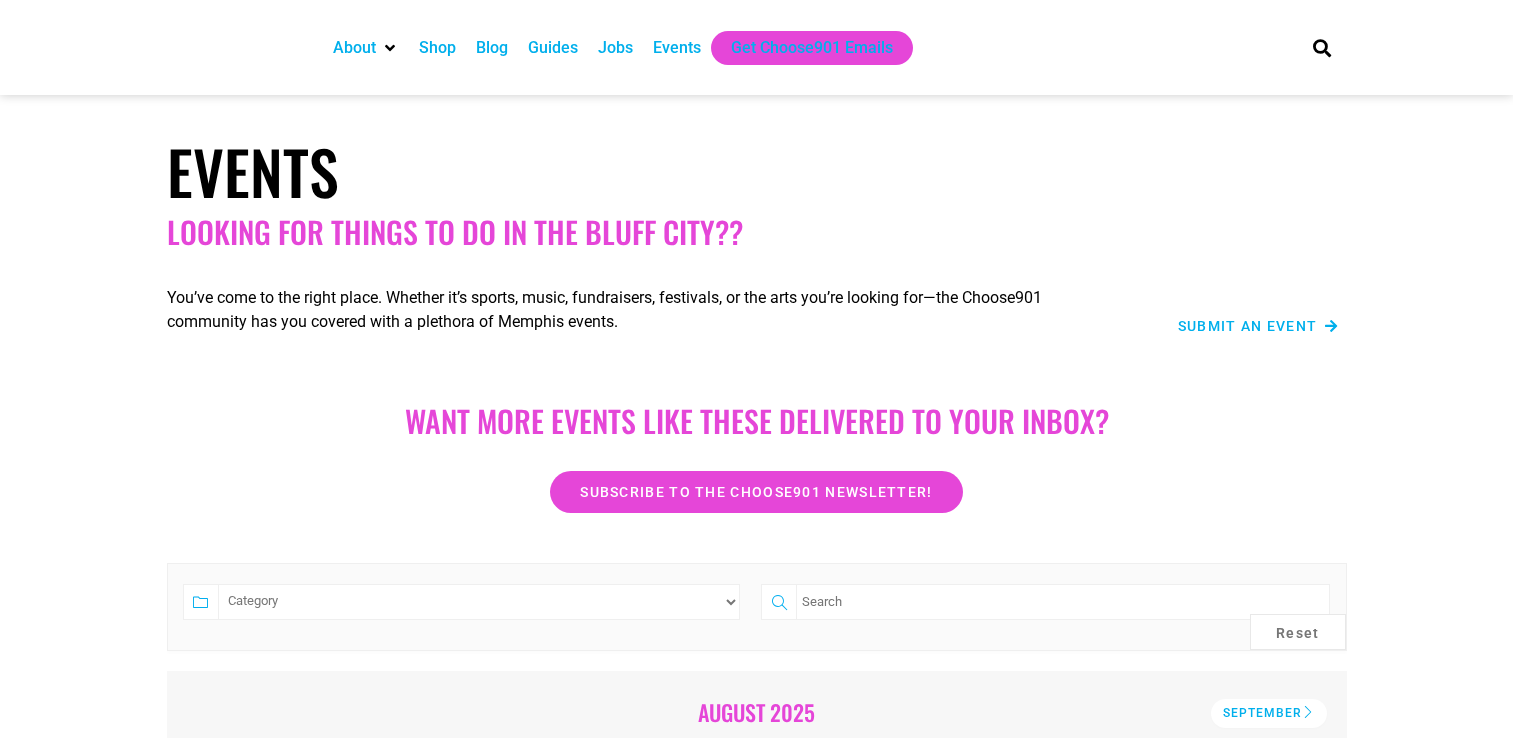 scroll, scrollTop: 0, scrollLeft: 0, axis: both 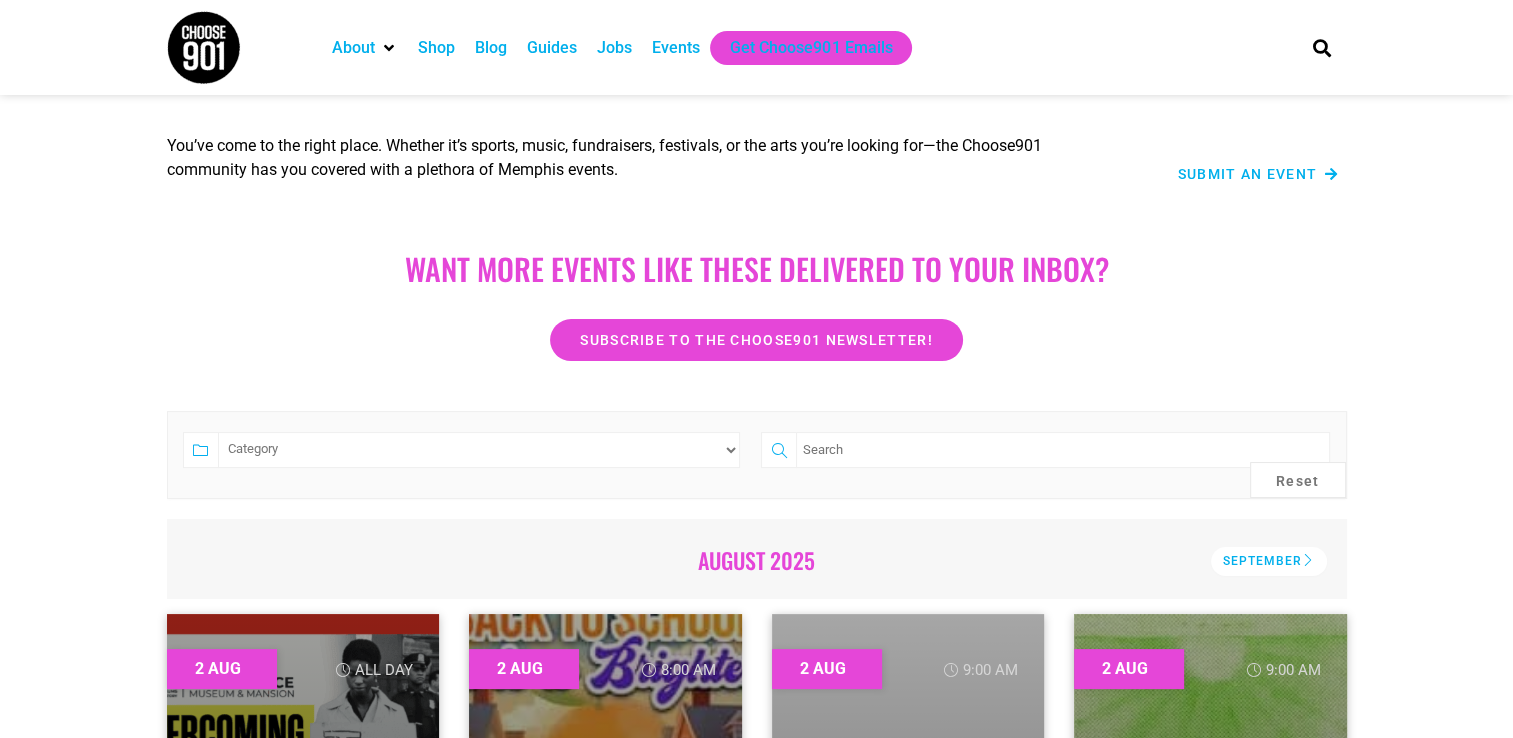 click on "Category
Adults Only
Career
Comedy
Education
Family Friendly
Festival
Film
Food
Free
Fundraiser
General
Health & Wellness
MAS
Meetings
Music
Outdoor
Pet Friendly
Regular
Sale
Social Events
Sports
The Arts
Volunteer" at bounding box center [479, 450] 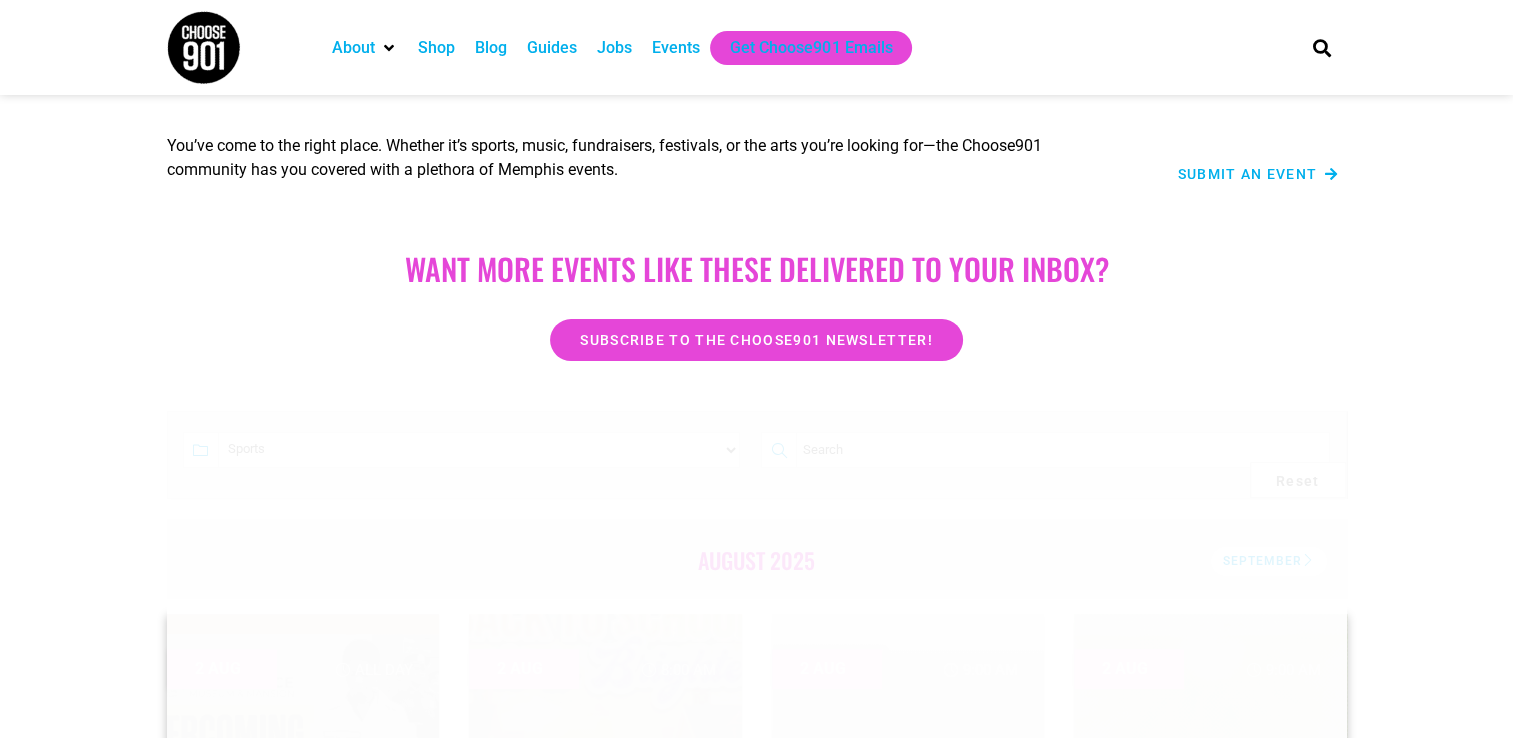click at bounding box center [757, 21360] 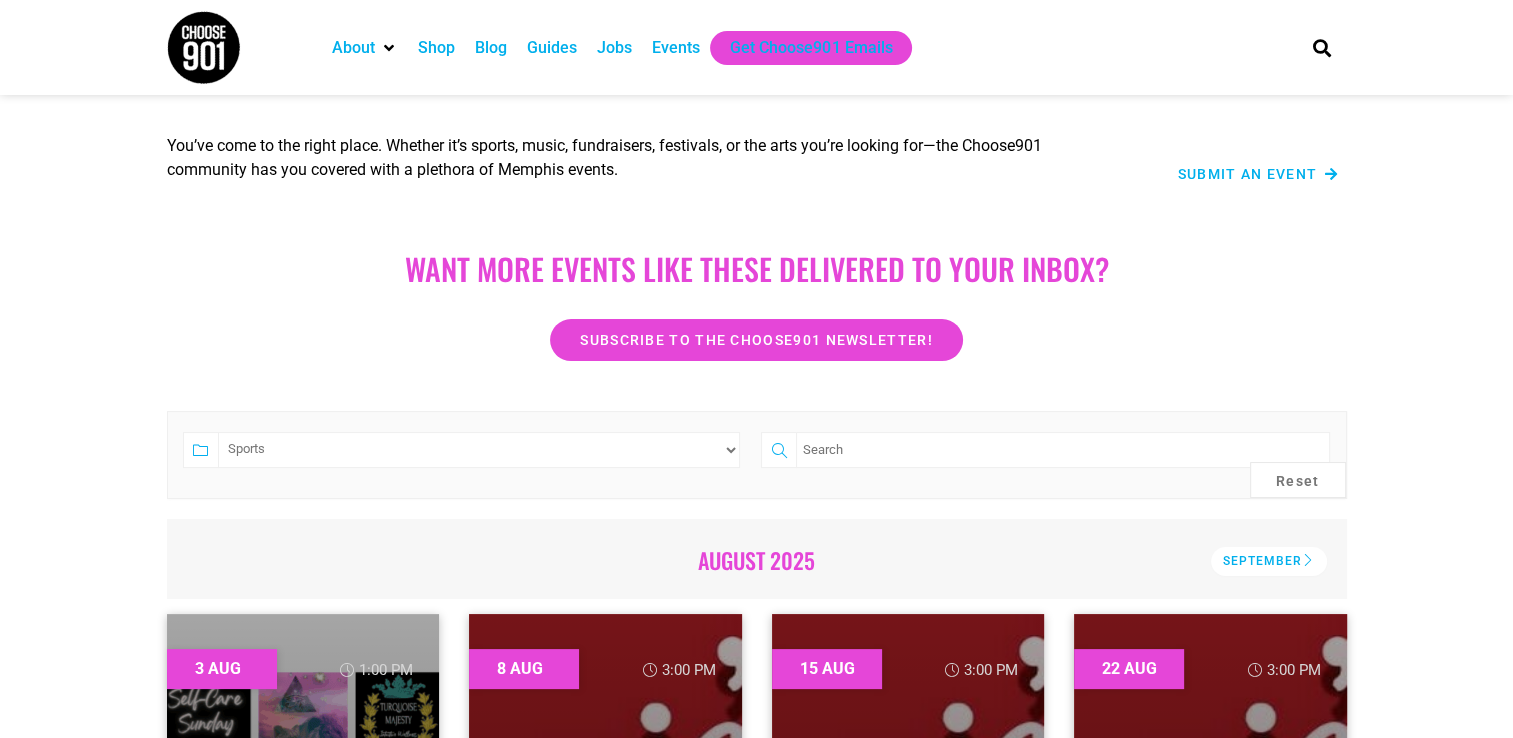 click on "Category
Adults Only
Career
Comedy
Education
Family Friendly
Festival
Film
Food
Free
Fundraiser
General
Health & Wellness
MAS
Meetings
Music
Outdoor
Pet Friendly
Regular
Sale
Social Events
Sports
The Arts
Volunteer" at bounding box center [479, 450] 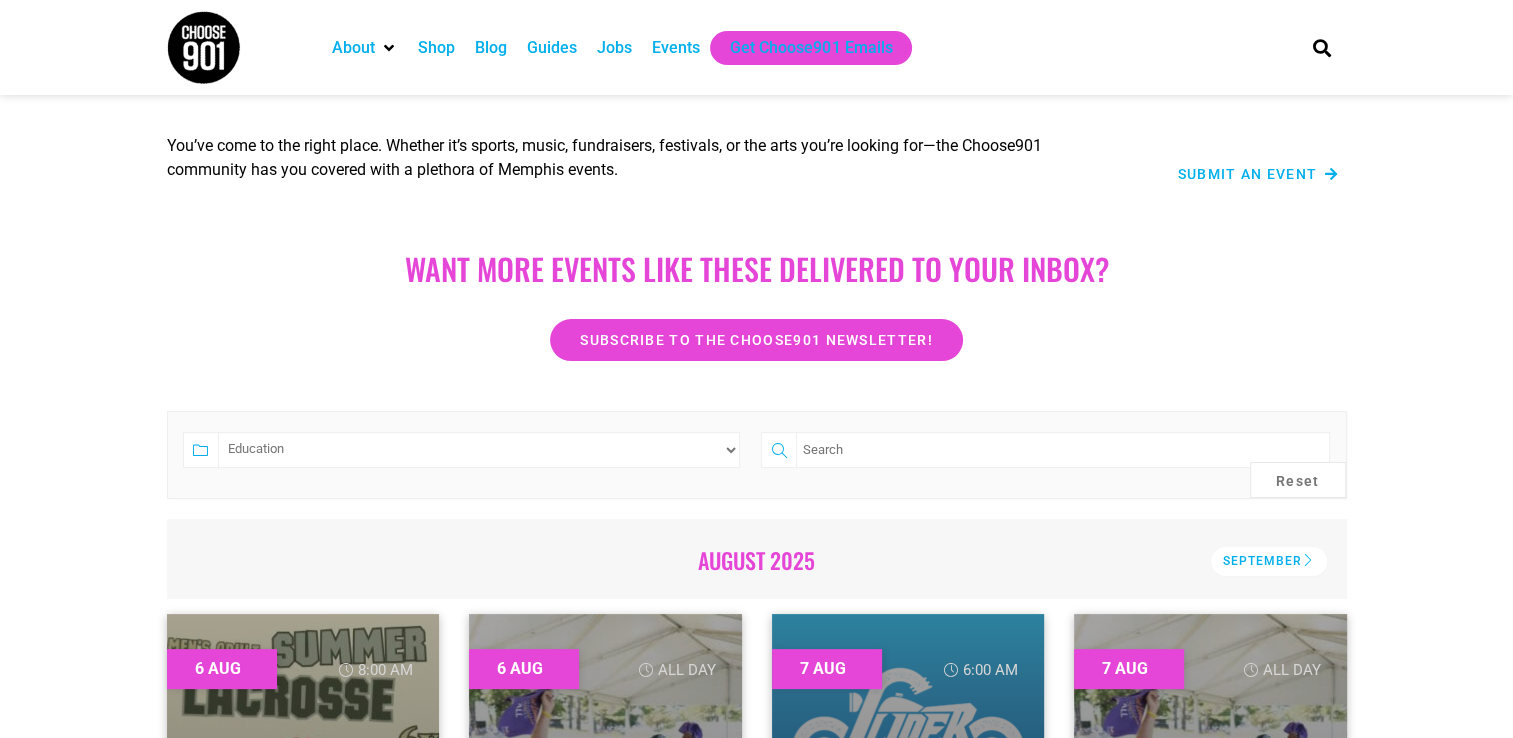 click on "Category
Adults Only
Career
Comedy
Education
Family Friendly
Festival
Film
Food
Free
Fundraiser
General
Health & Wellness
MAS
Meetings
Music
Outdoor
Pet Friendly
Regular
Sale
Social Events
Sports
The Arts
Volunteer" at bounding box center (479, 450) 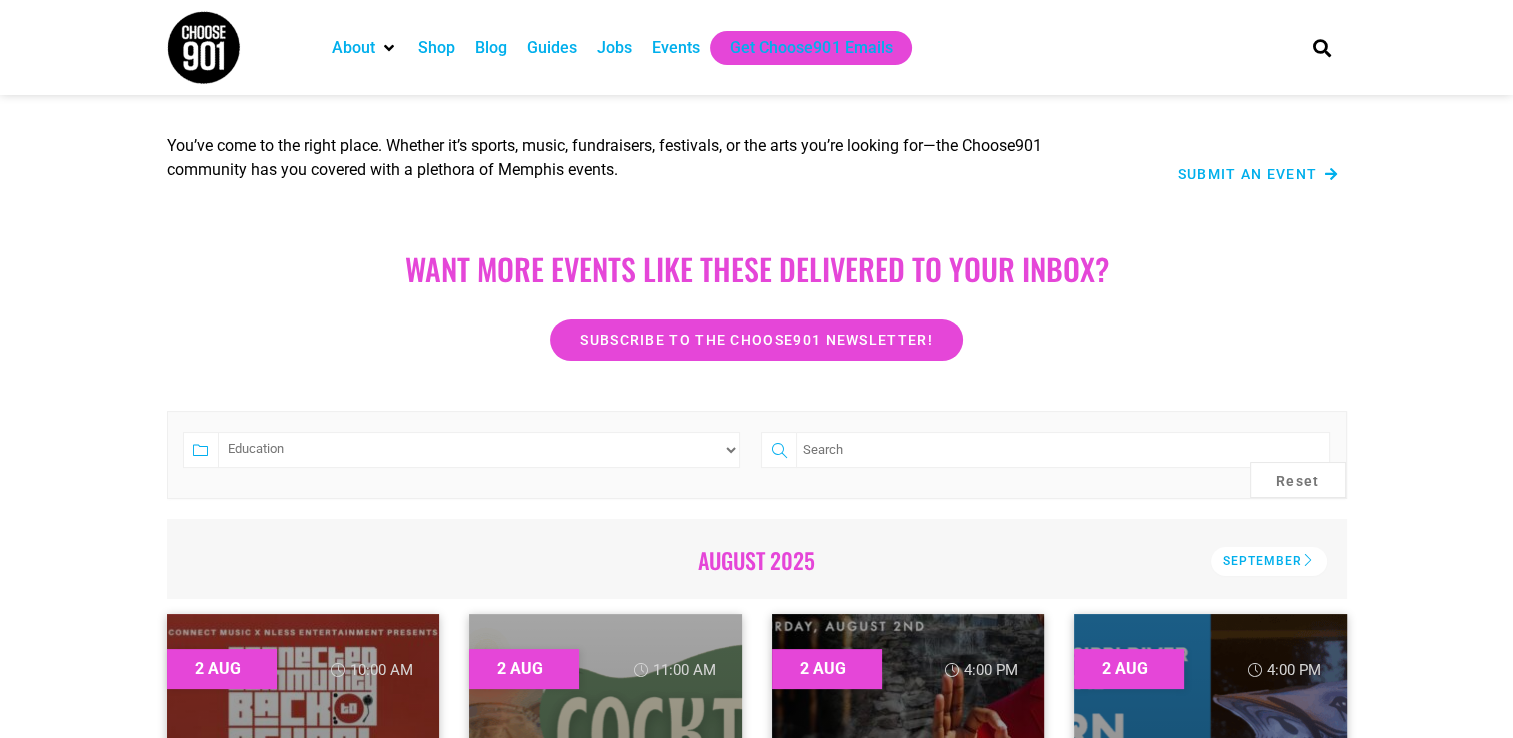 click on "Category
Adults Only
Career
Comedy
Education
Family Friendly
Festival
Film
Food
Free
Fundraiser
General
Health & Wellness
MAS
Meetings
Music
Outdoor
Pet Friendly
Regular
Sale
Social Events
Sports
The Arts
Volunteer" at bounding box center (479, 450) 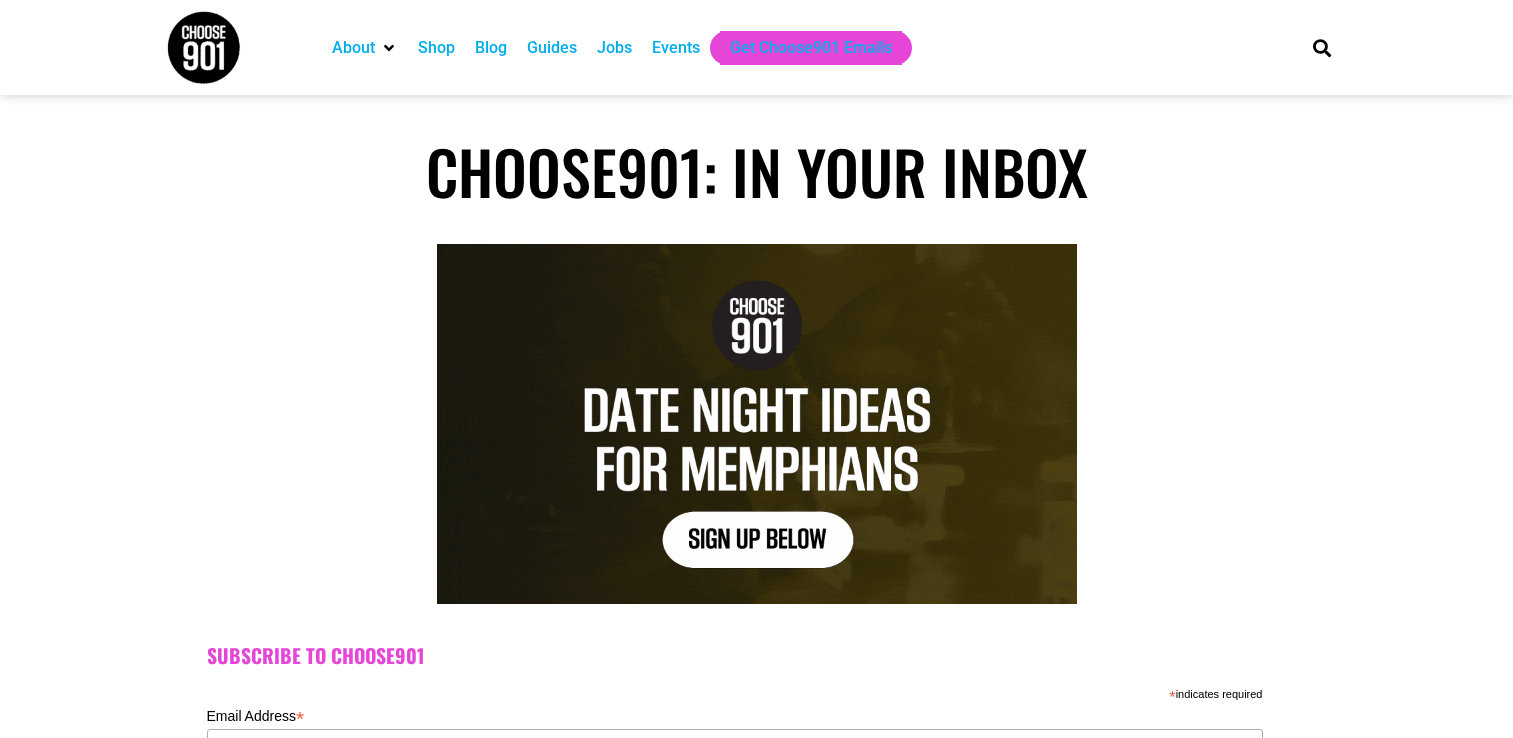scroll, scrollTop: 0, scrollLeft: 0, axis: both 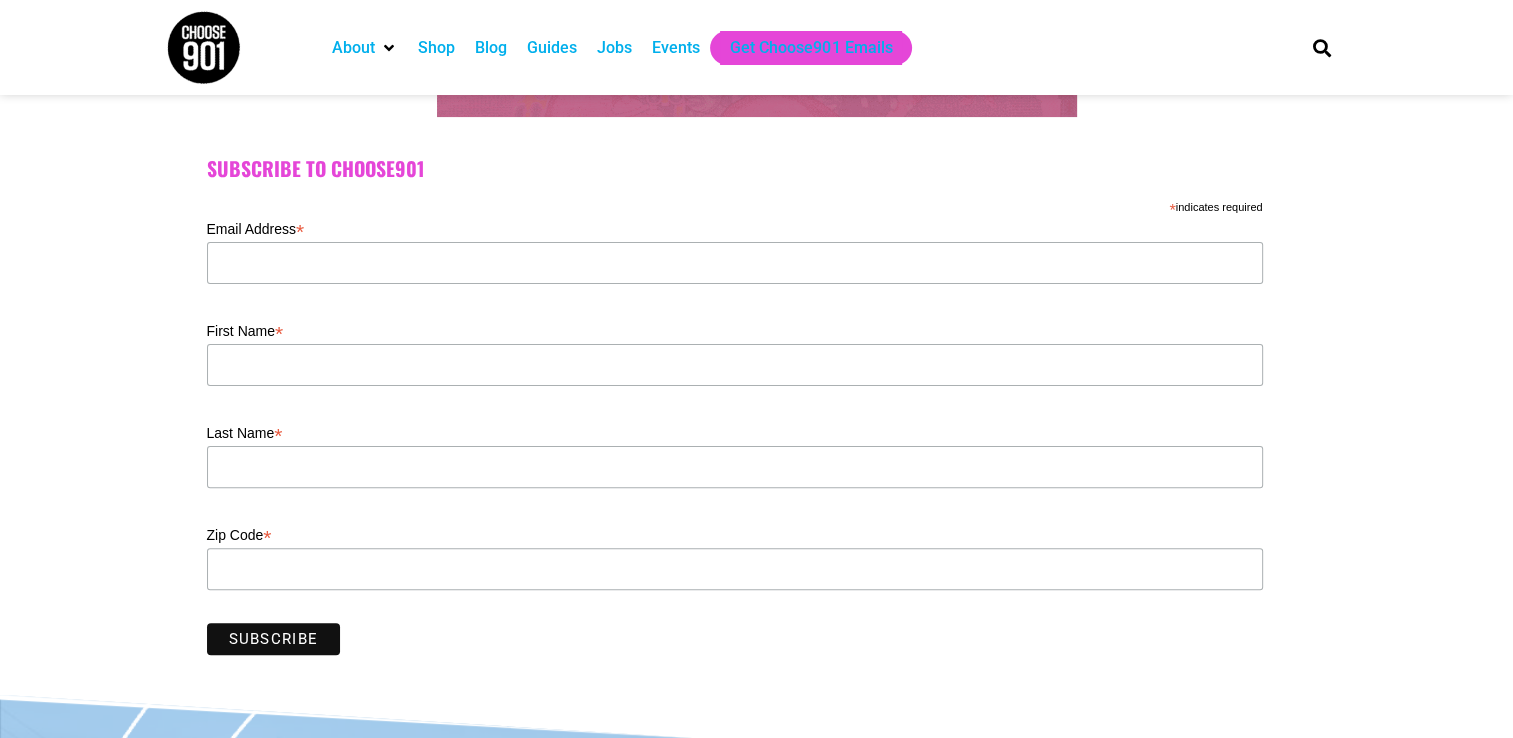 click on "Events" at bounding box center (676, 48) 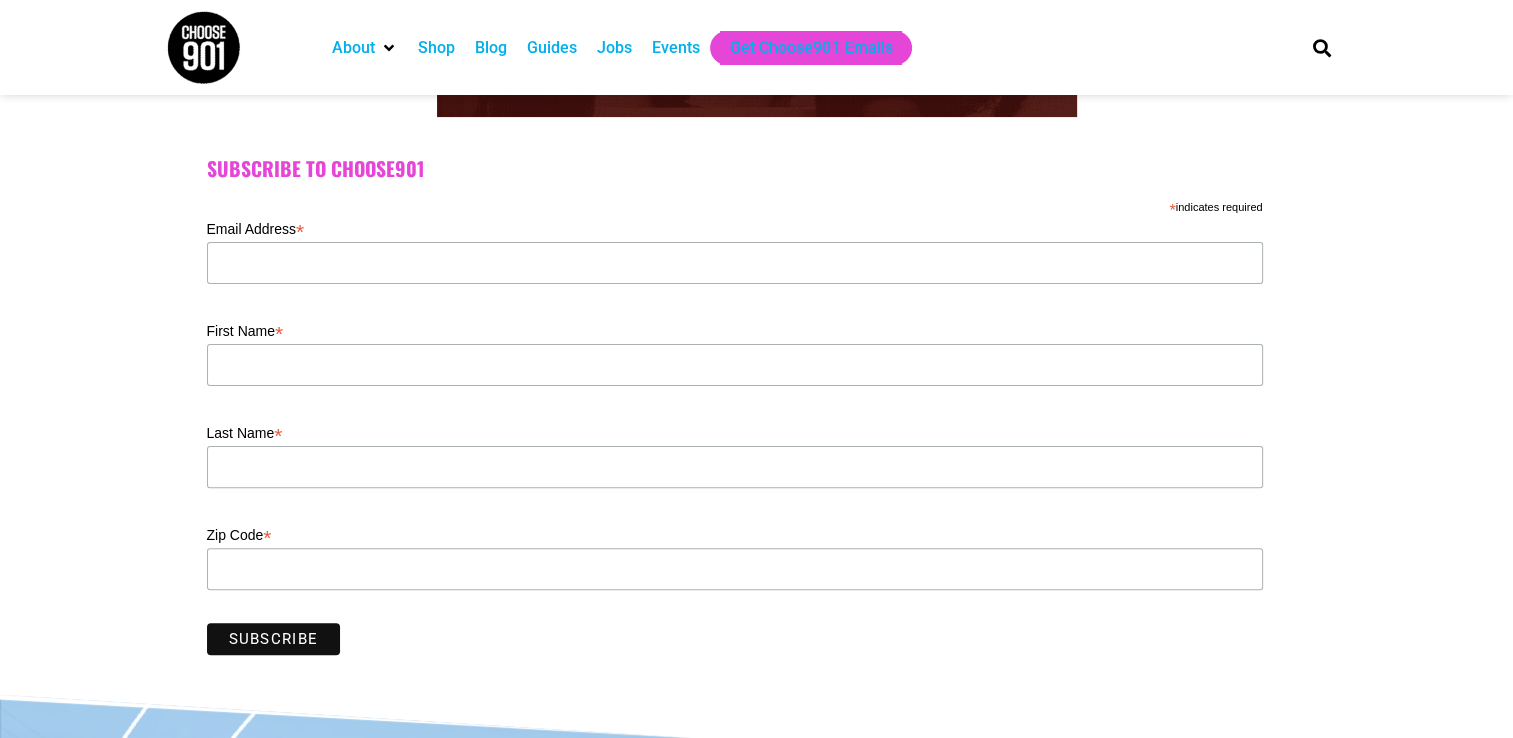 click on "Events" at bounding box center (676, 48) 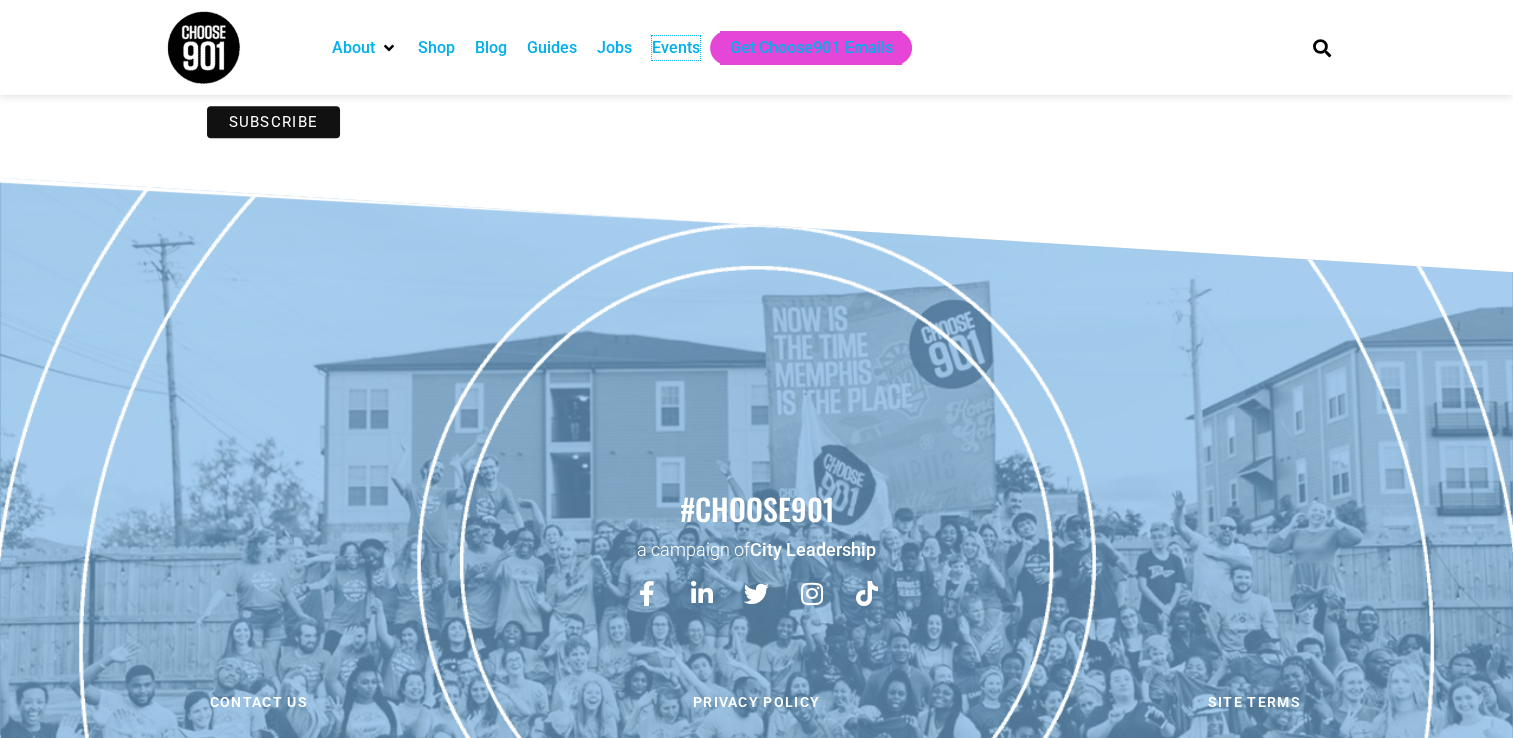 scroll, scrollTop: 1075, scrollLeft: 0, axis: vertical 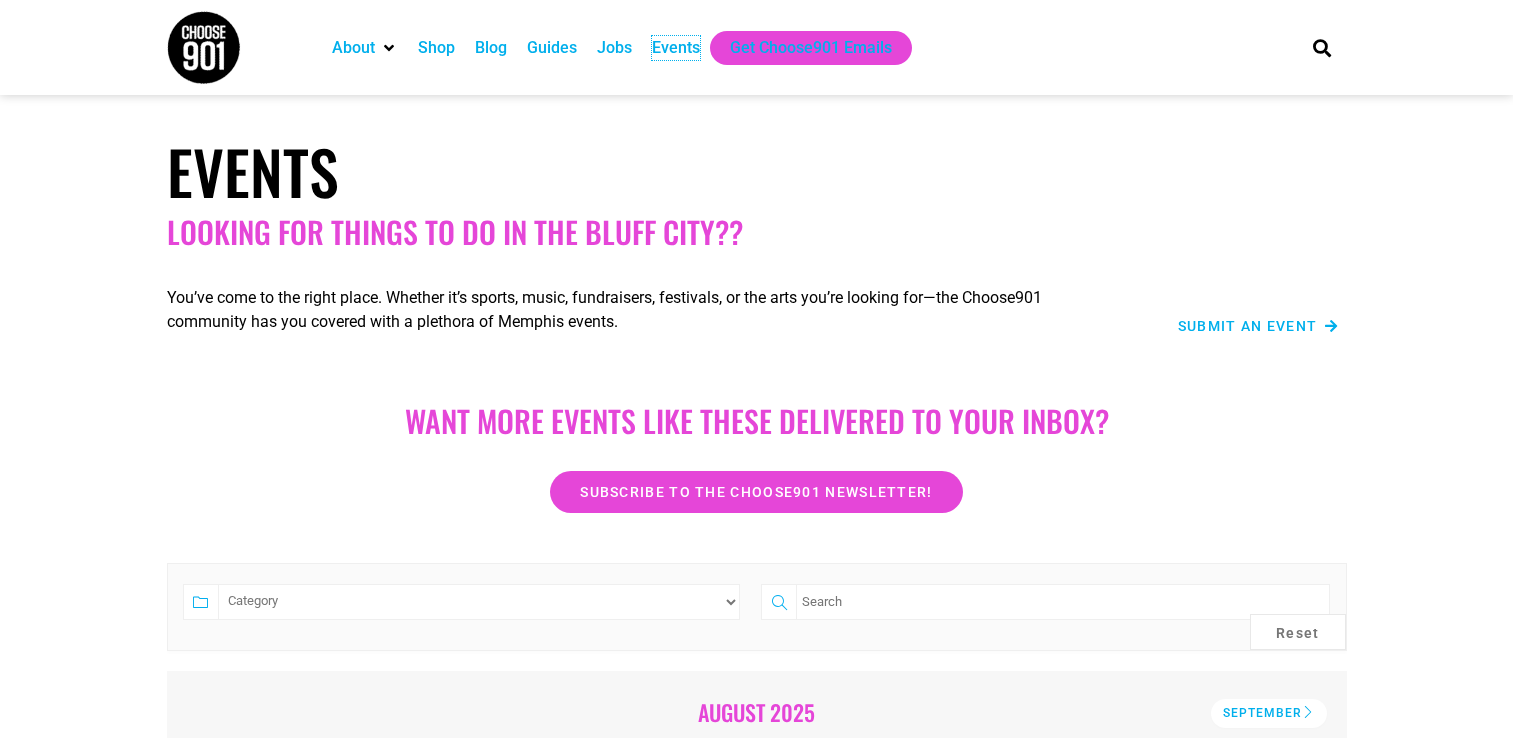 click on "Events" at bounding box center (676, 48) 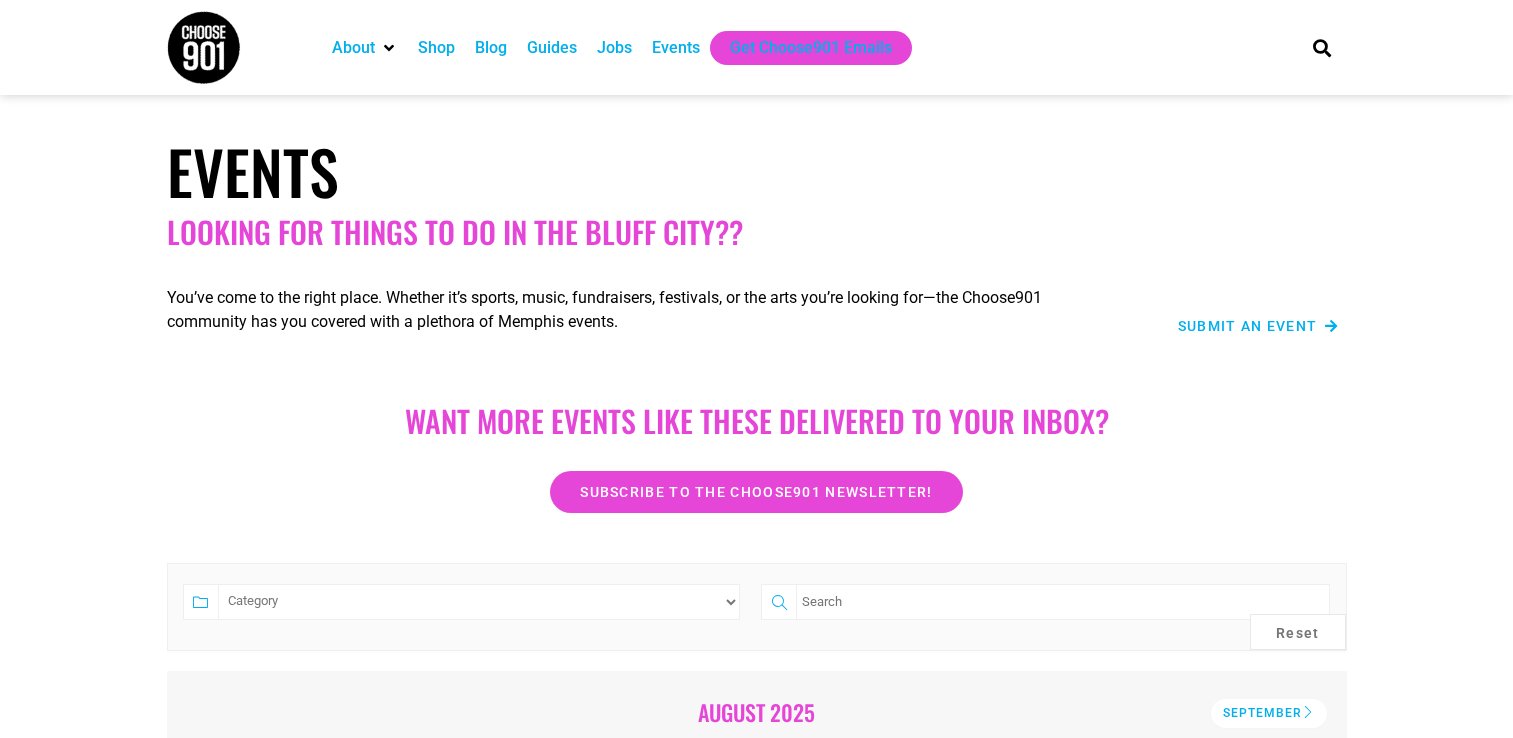 scroll, scrollTop: 0, scrollLeft: 0, axis: both 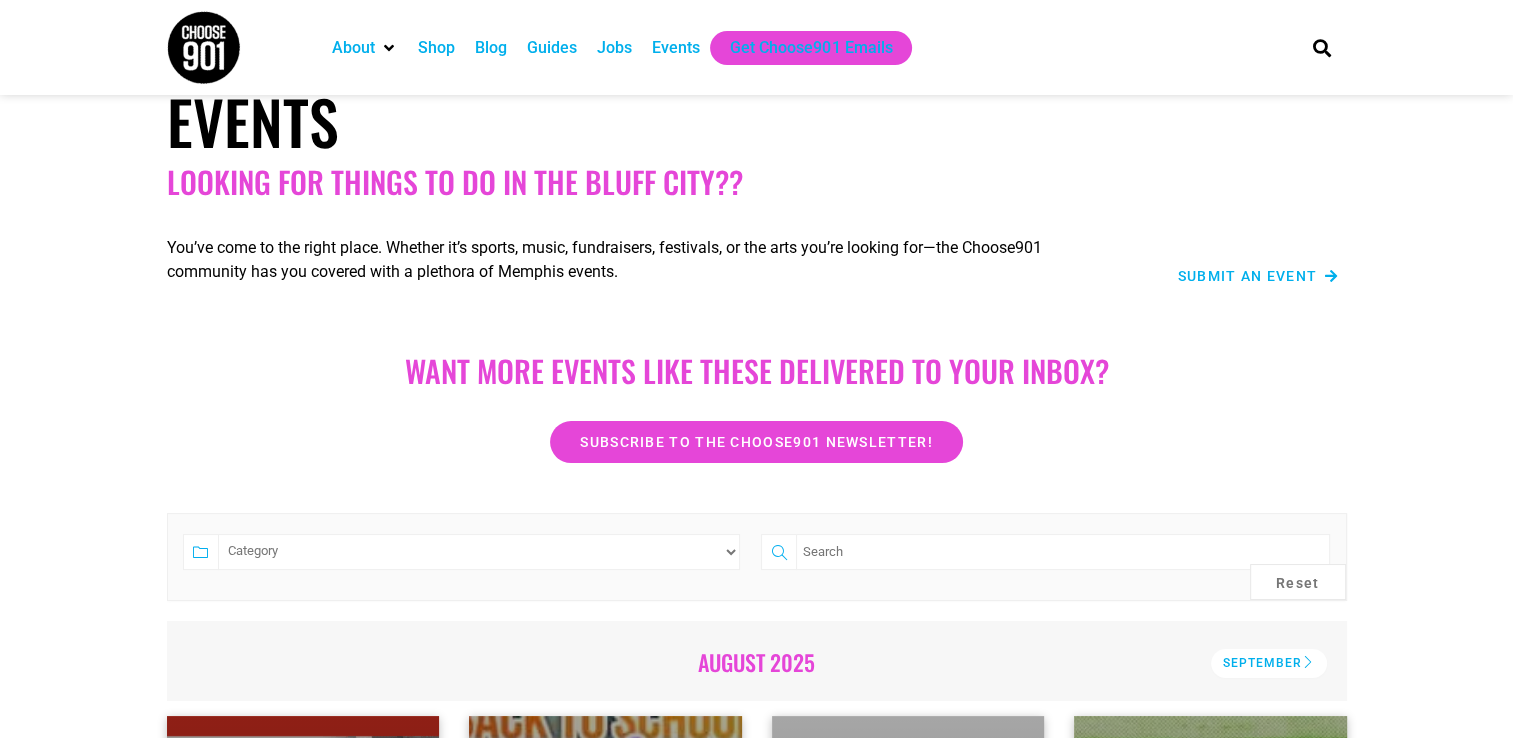 click at bounding box center (1062, 552) 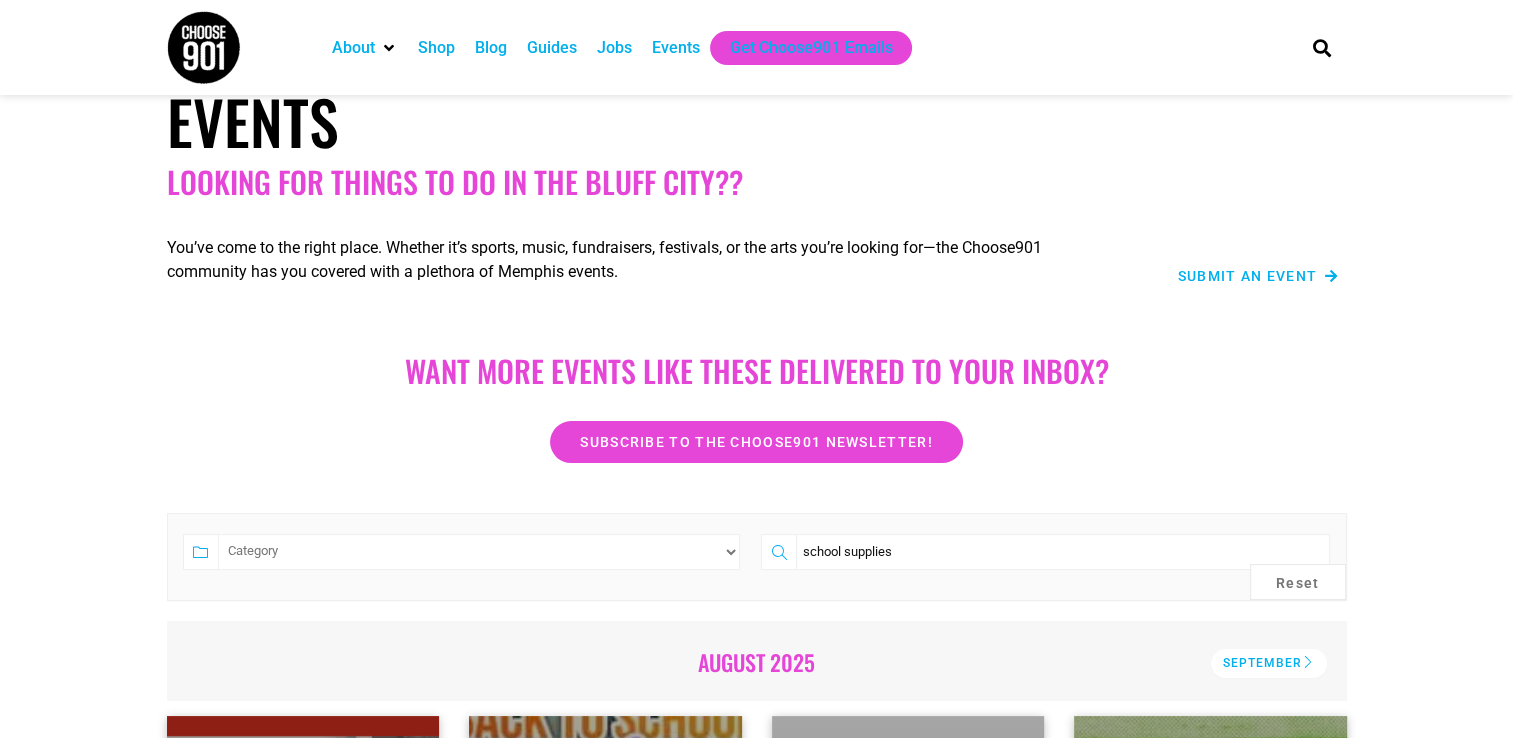 type on "school supplies" 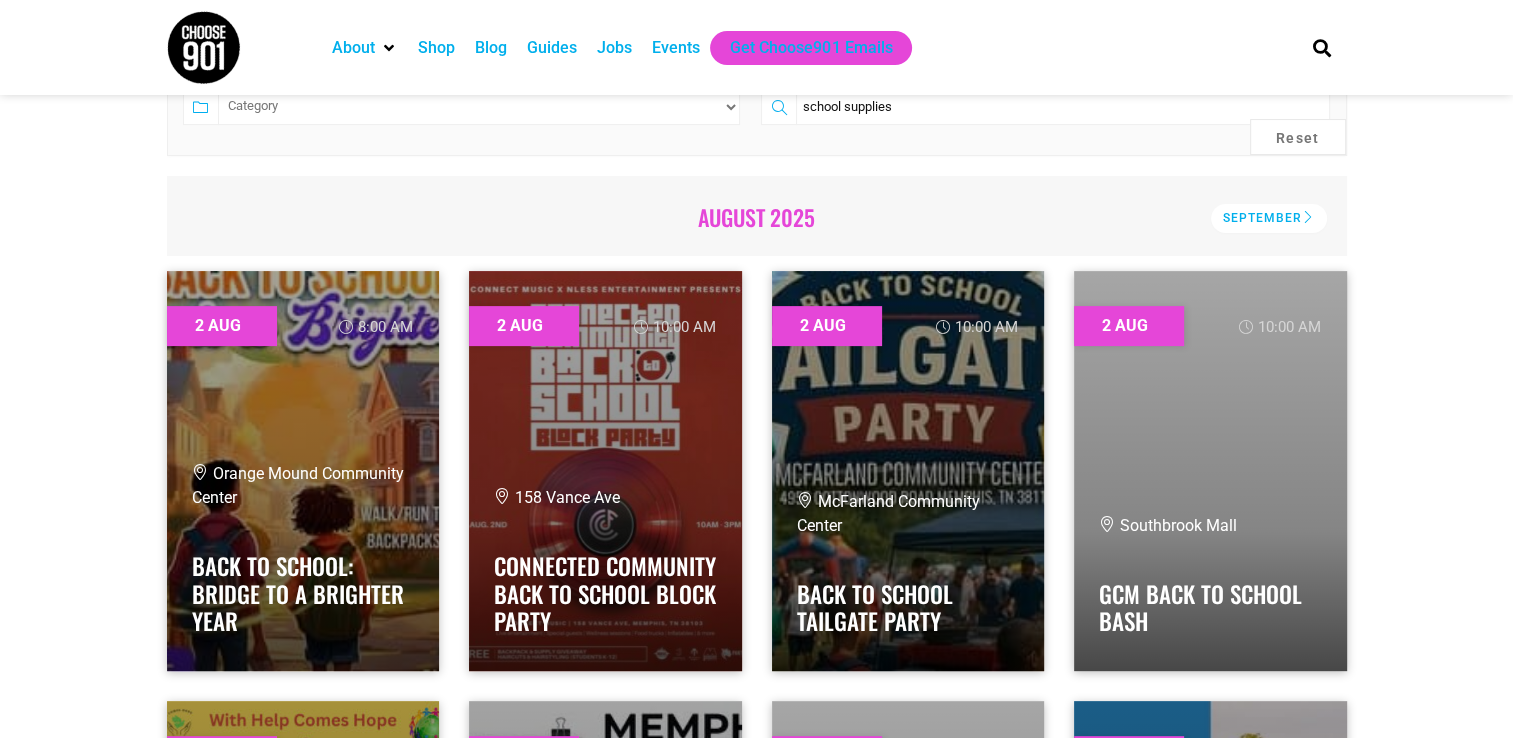 scroll, scrollTop: 499, scrollLeft: 0, axis: vertical 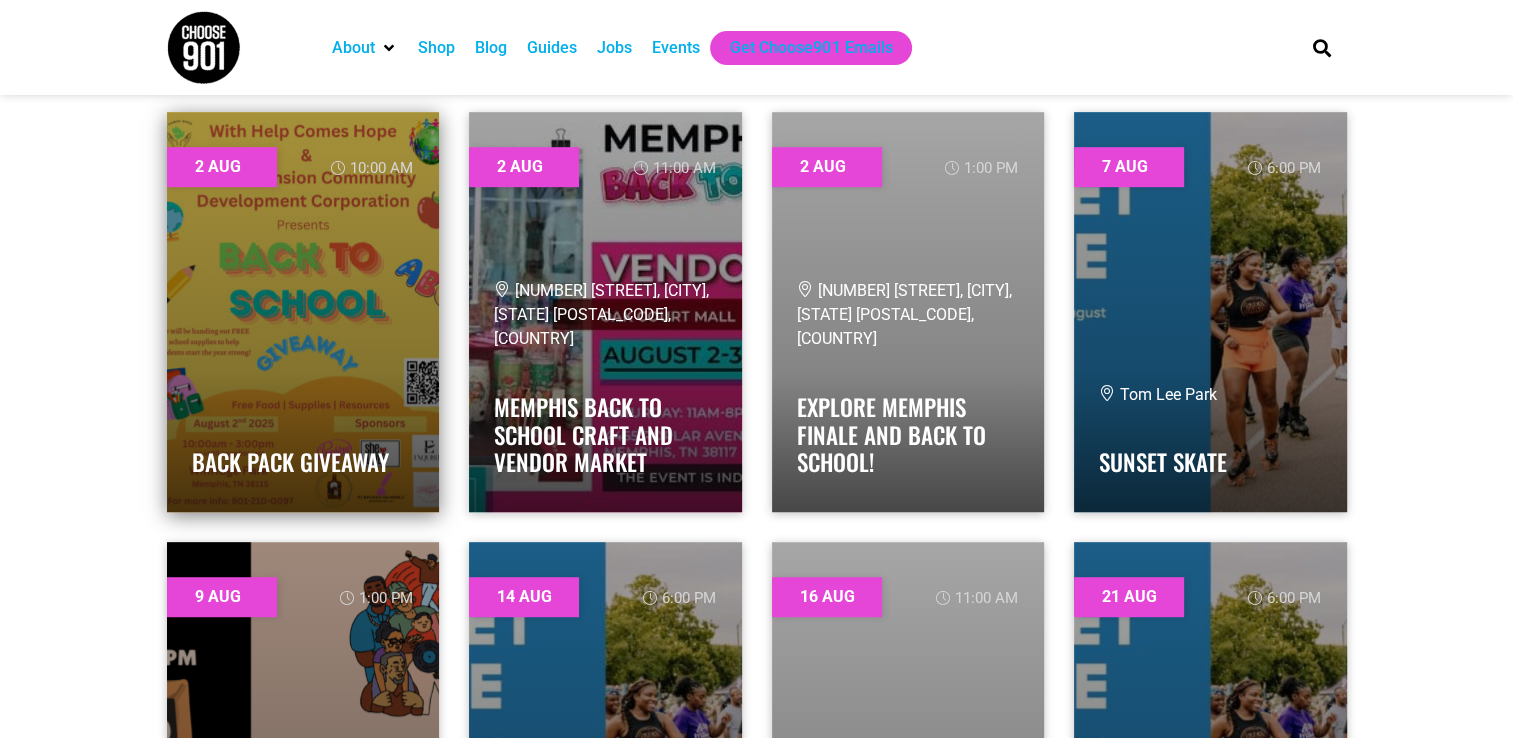 click at bounding box center (303, 312) 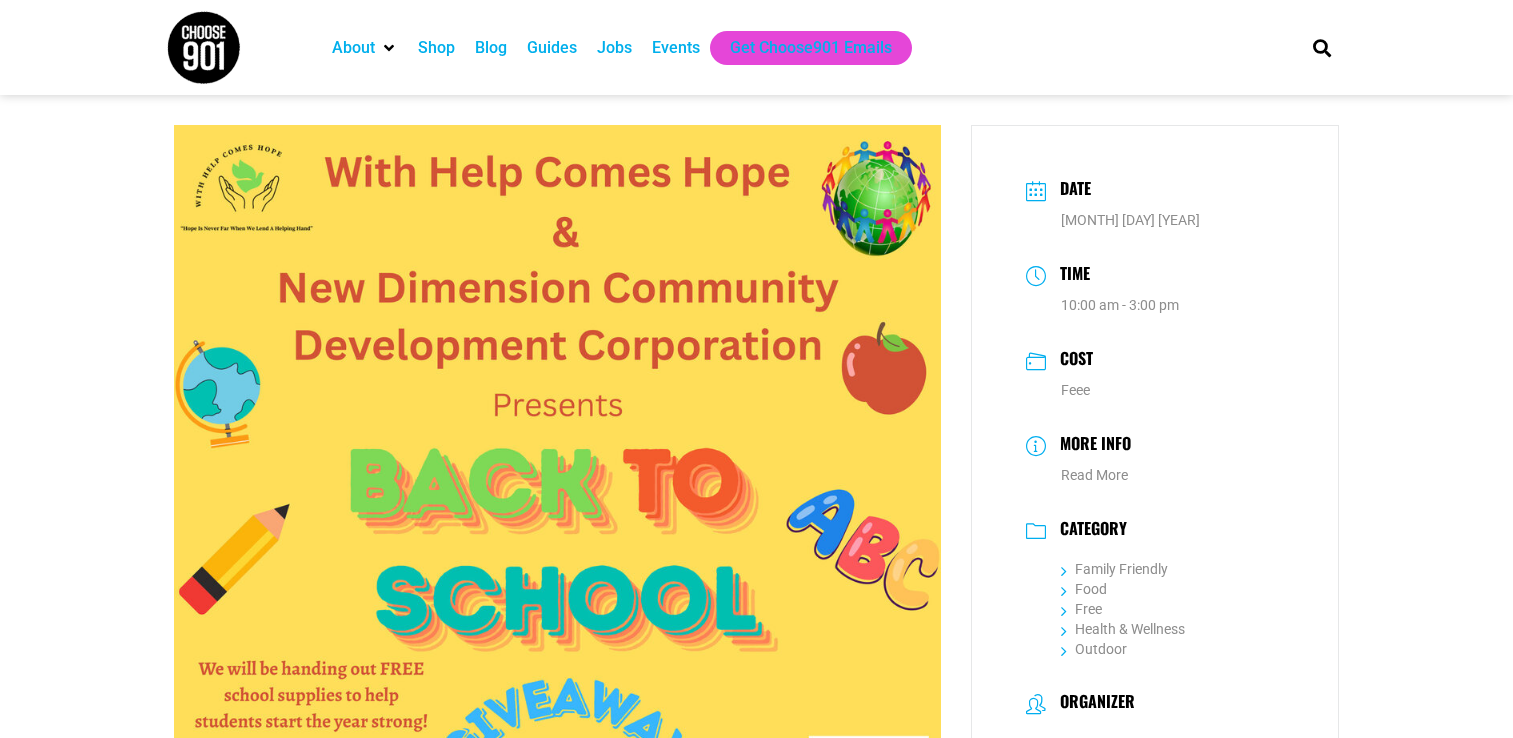 scroll, scrollTop: 0, scrollLeft: 0, axis: both 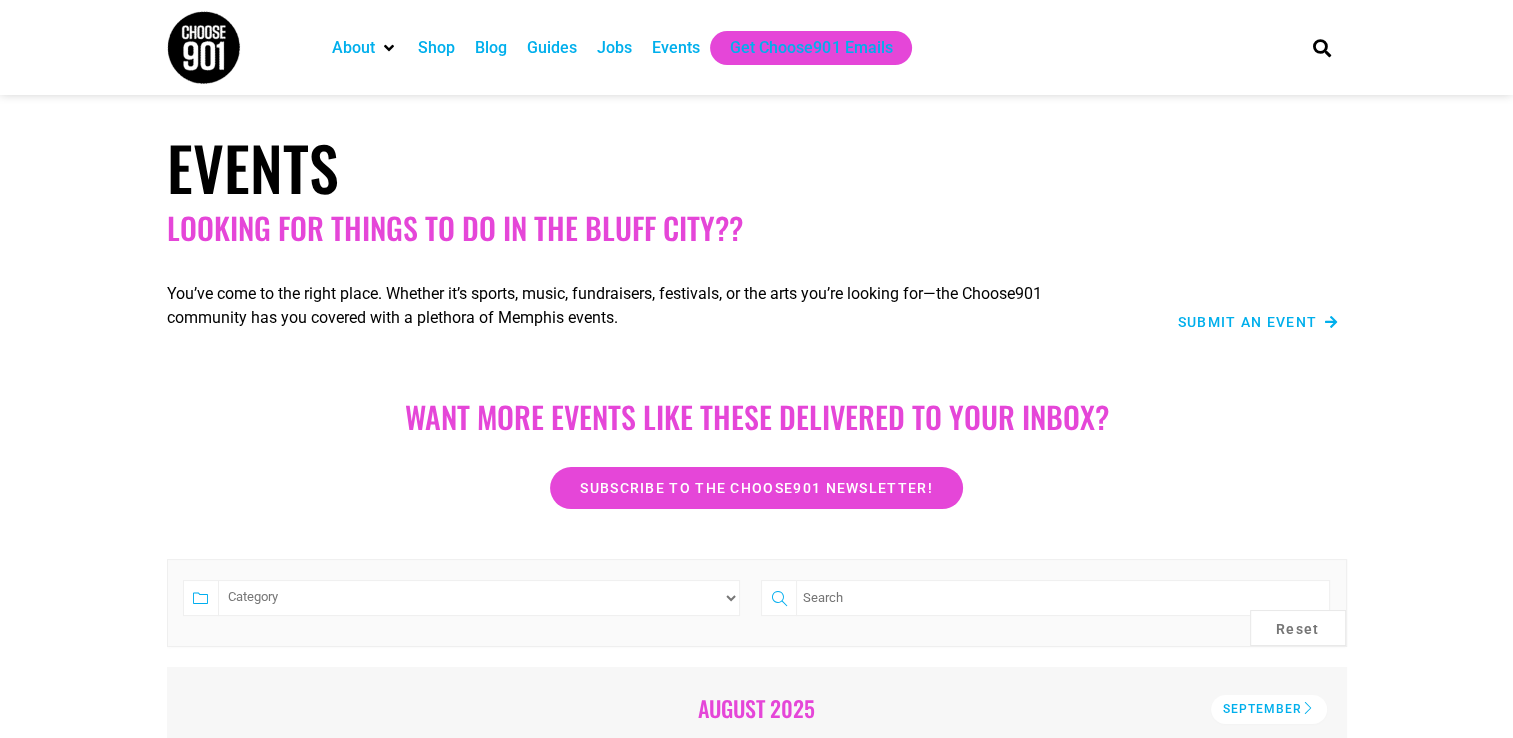 click at bounding box center (1062, 598) 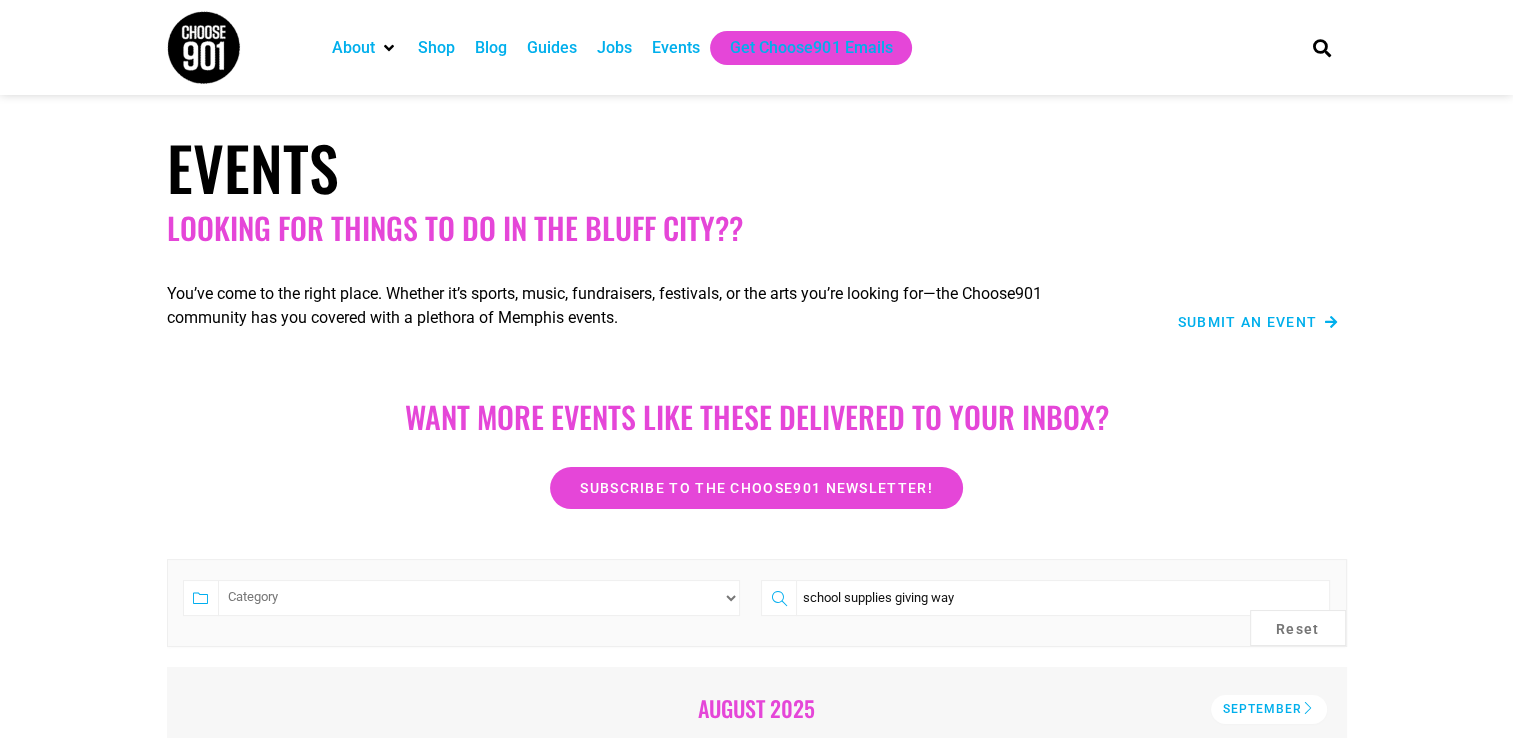 type on "school supplies giving way" 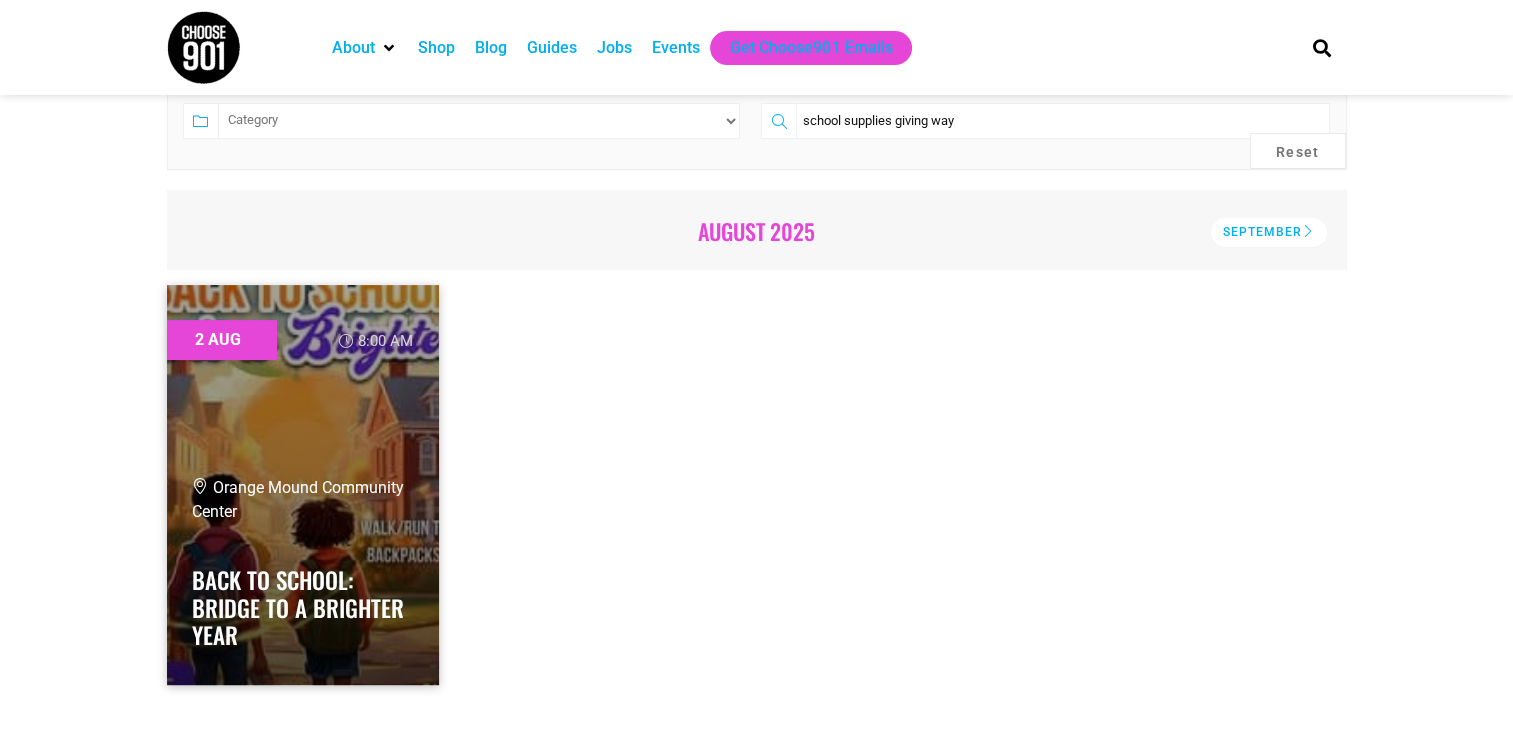 scroll, scrollTop: 484, scrollLeft: 0, axis: vertical 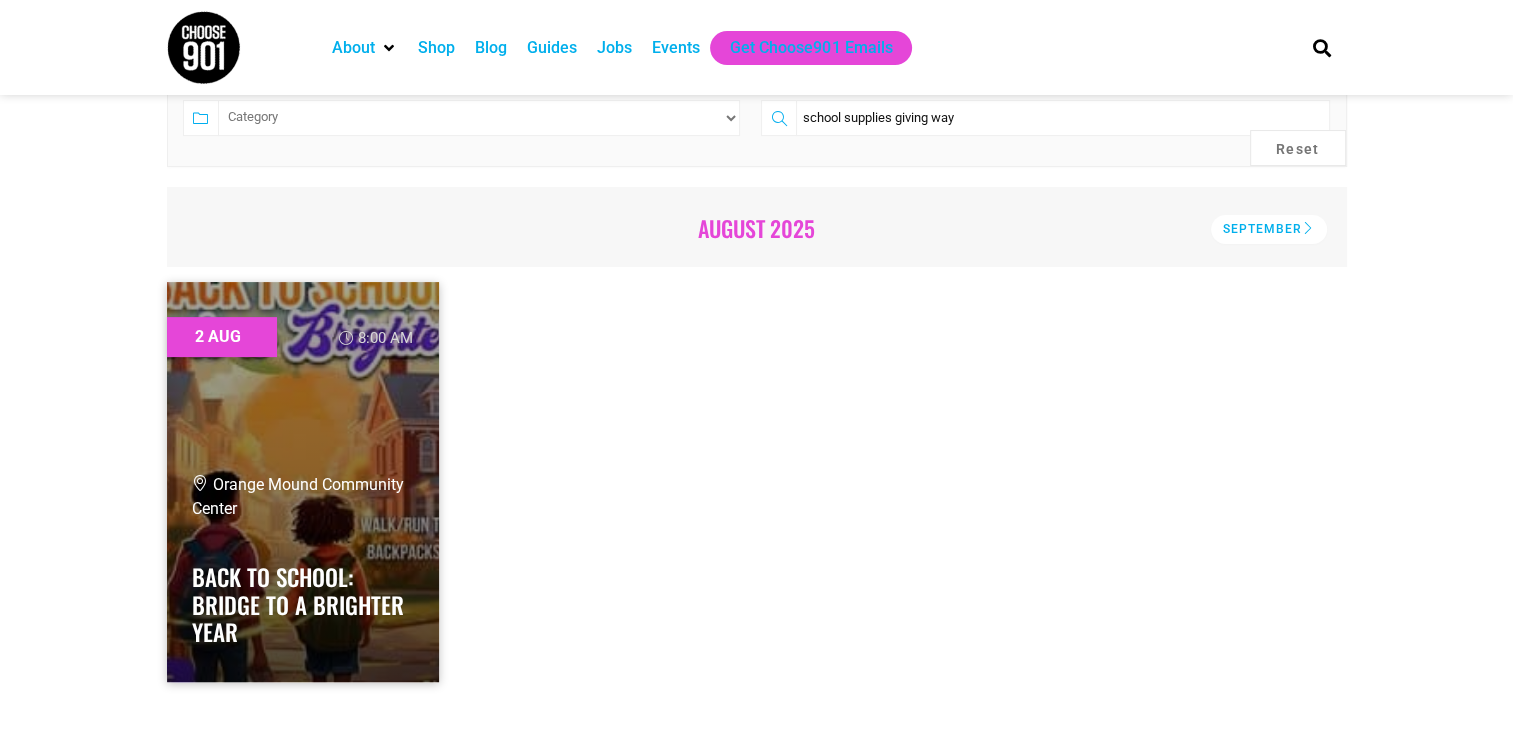 drag, startPoint x: 955, startPoint y: 114, endPoint x: 804, endPoint y: 125, distance: 151.40013 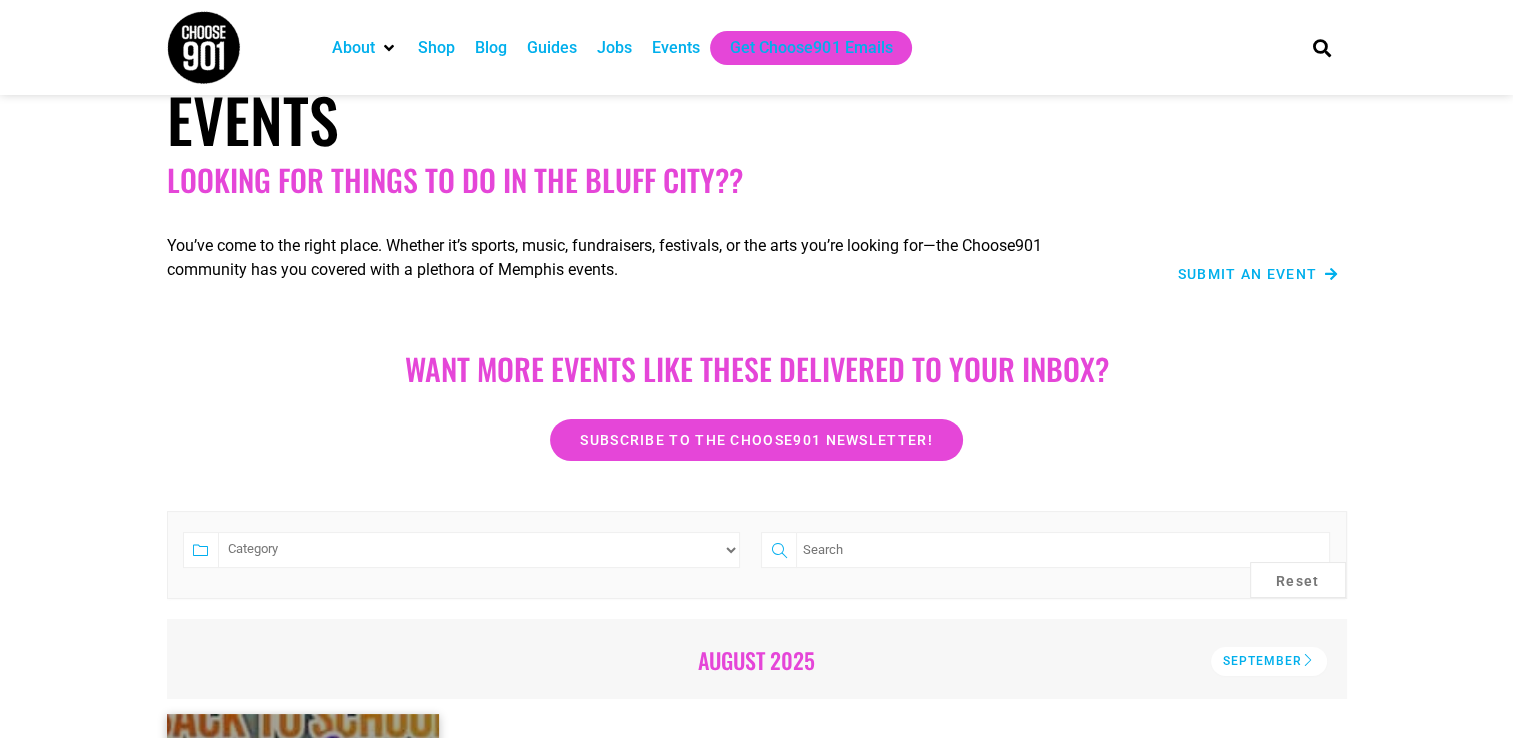 scroll, scrollTop: 45, scrollLeft: 0, axis: vertical 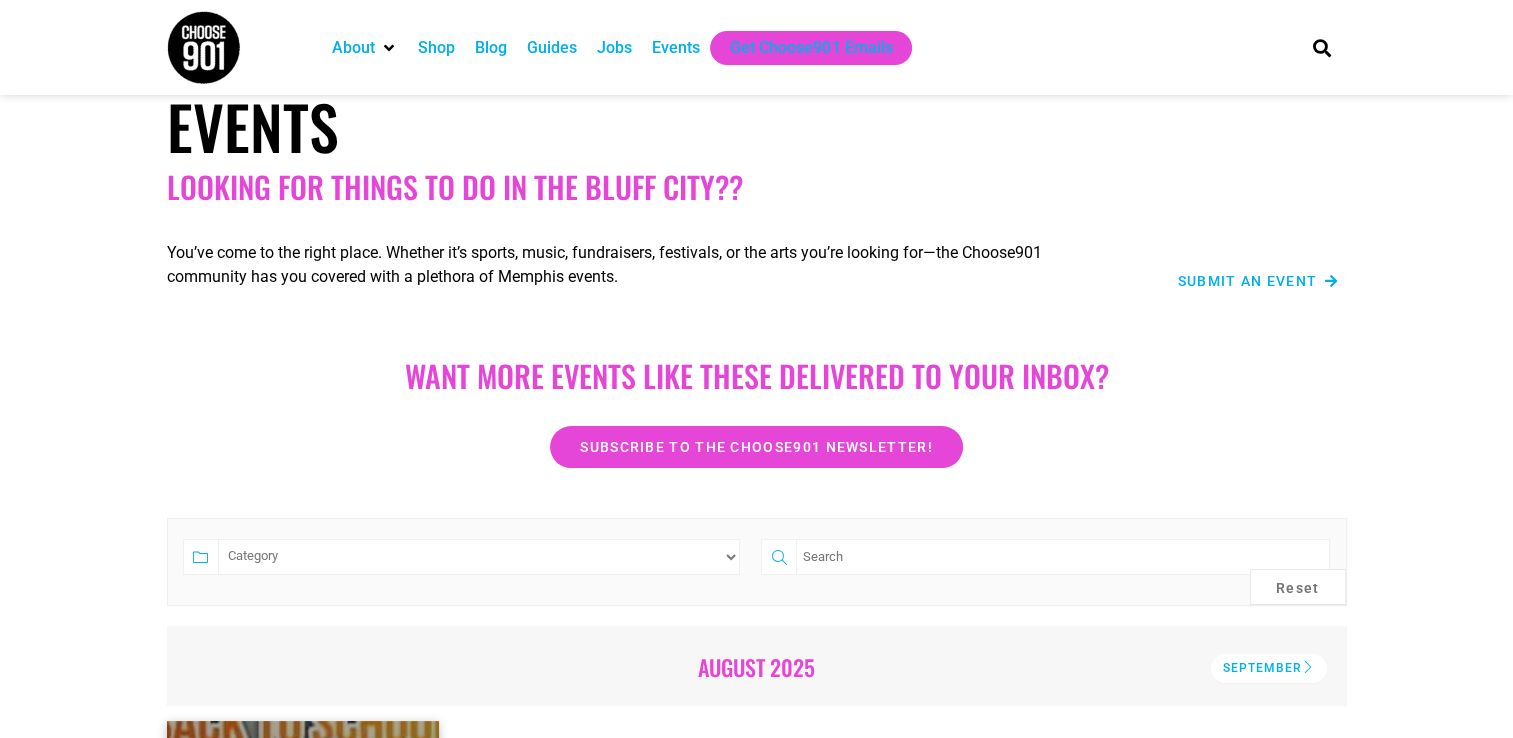 type 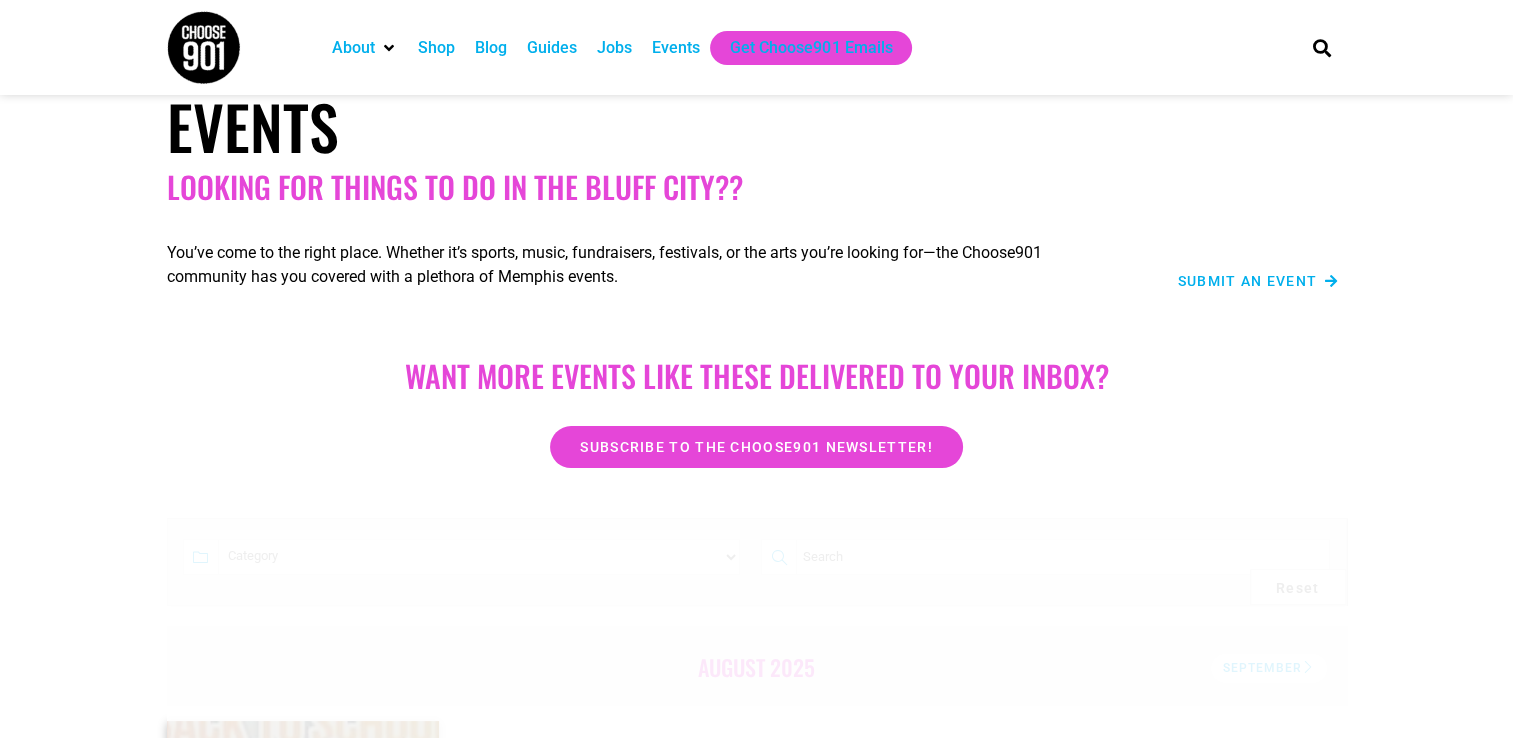 click on "About
Contact Us
Donate
Shop
Blog
Guides
Jobs
Events
Get Choose901 Emails" at bounding box center [800, 47] 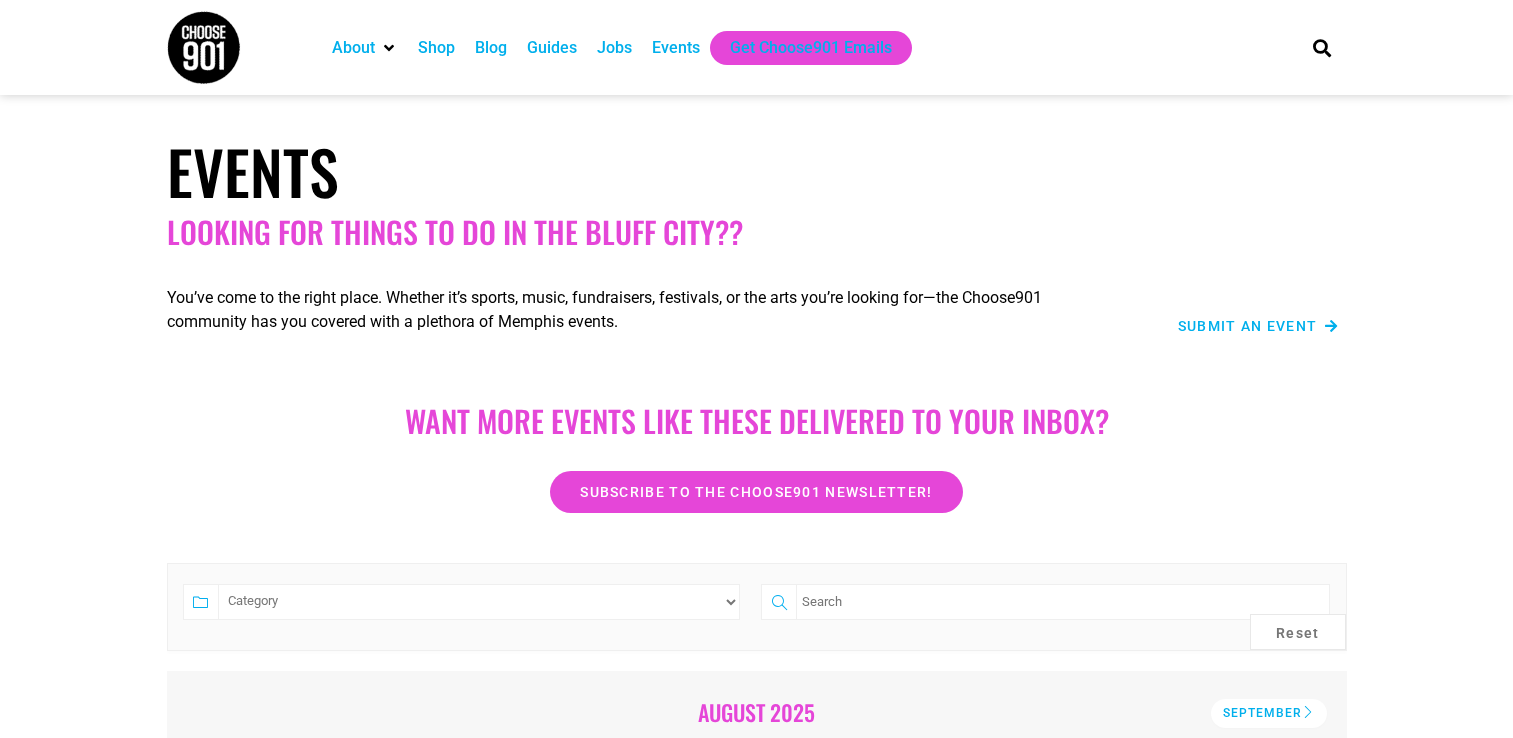 scroll, scrollTop: 0, scrollLeft: 0, axis: both 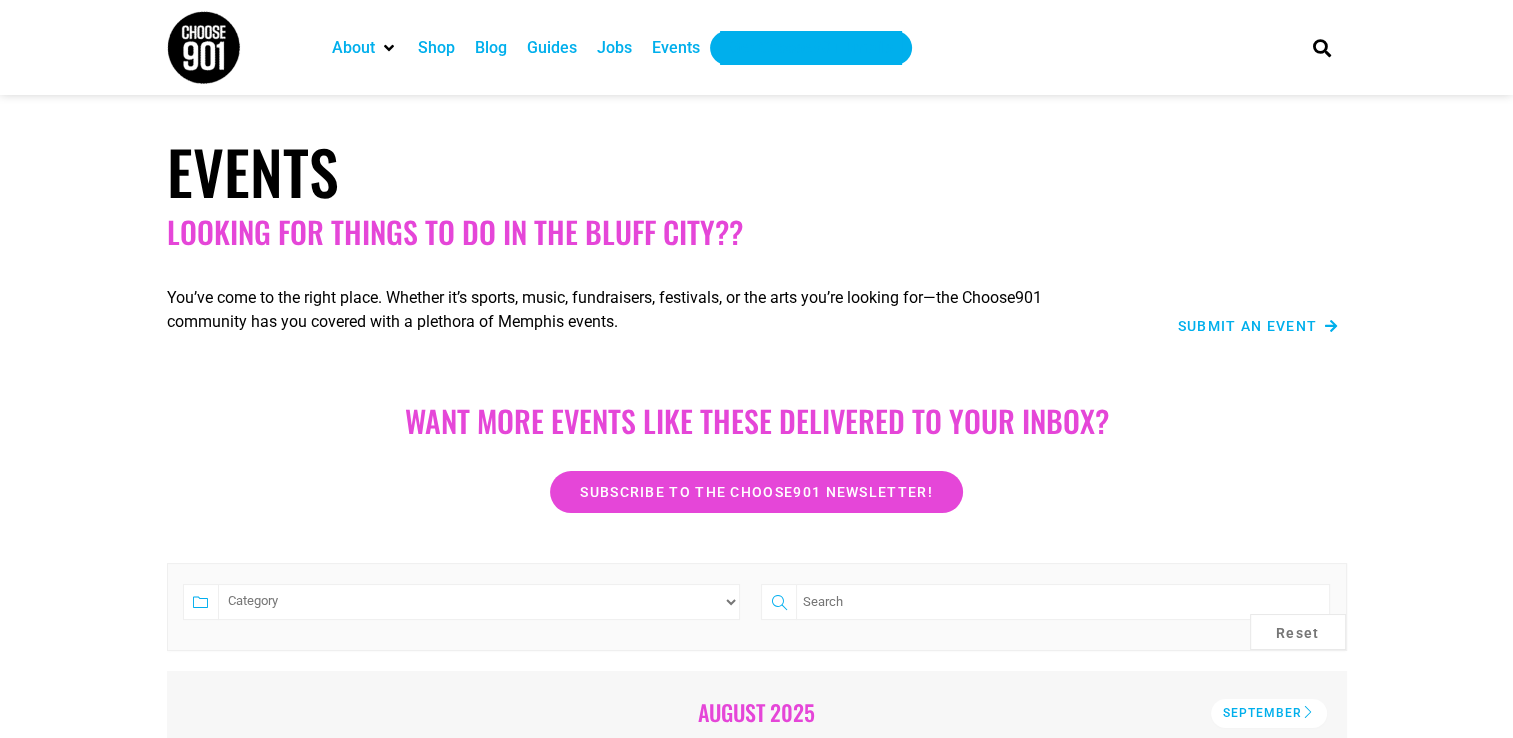 click on "Get Choose901 Emails" at bounding box center (811, 48) 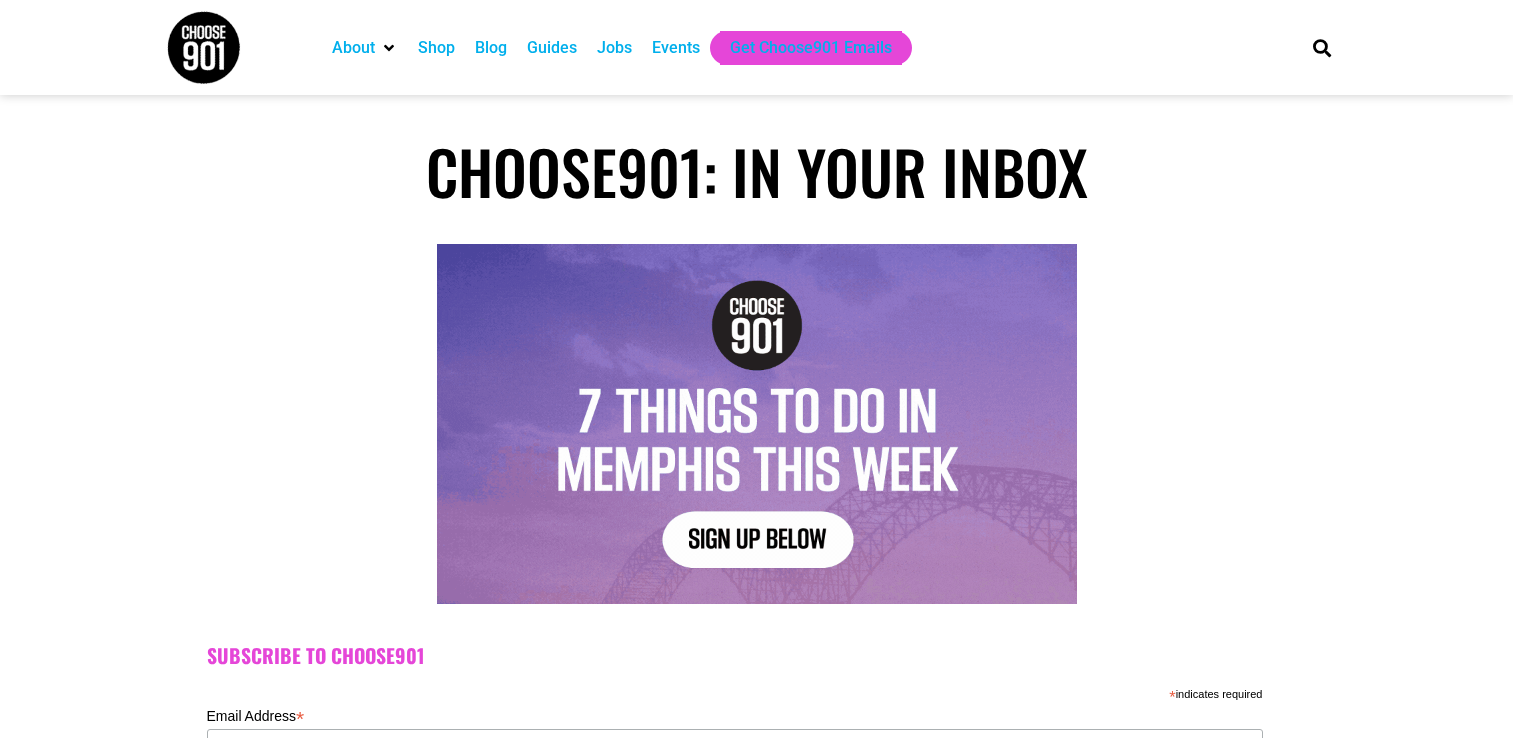 scroll, scrollTop: 0, scrollLeft: 0, axis: both 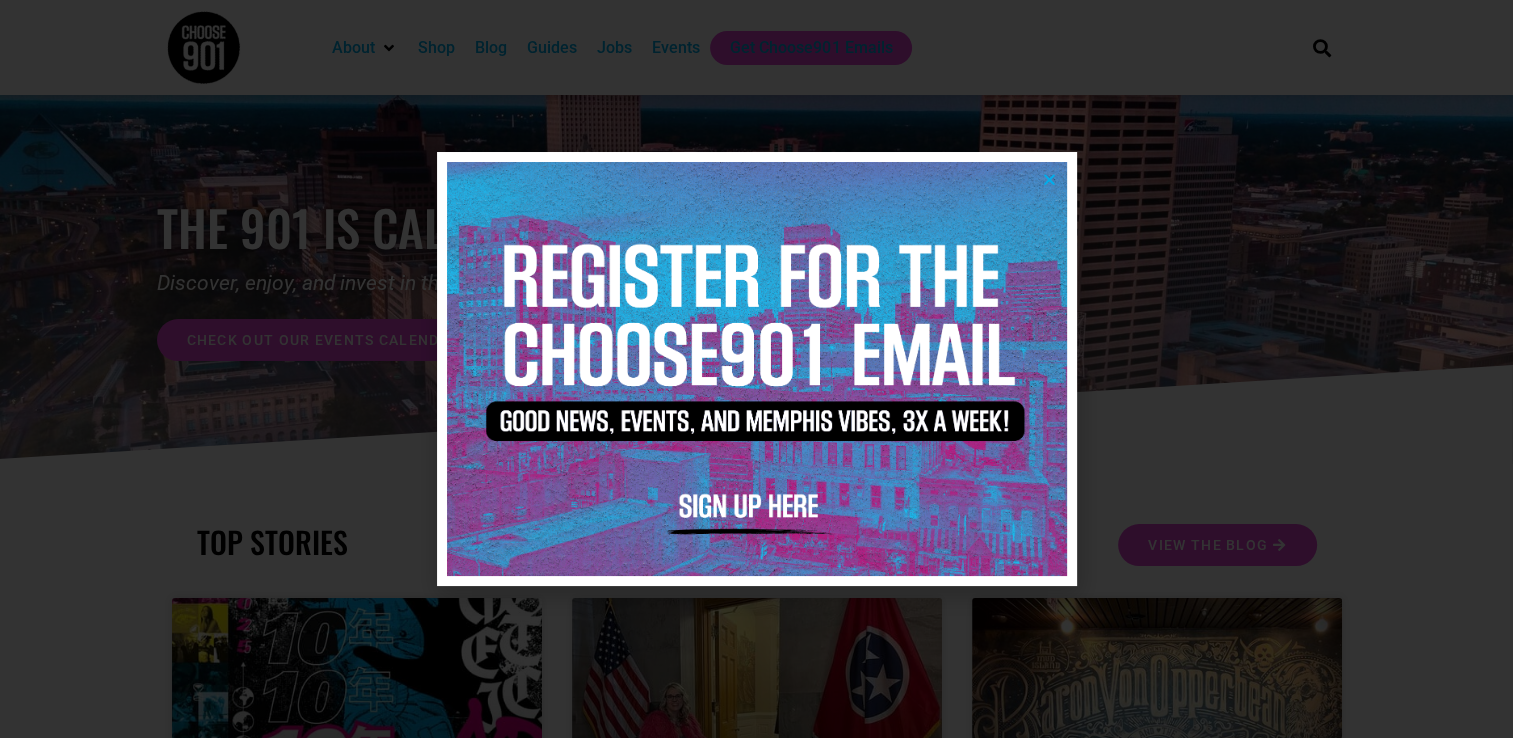 click at bounding box center (757, 368) 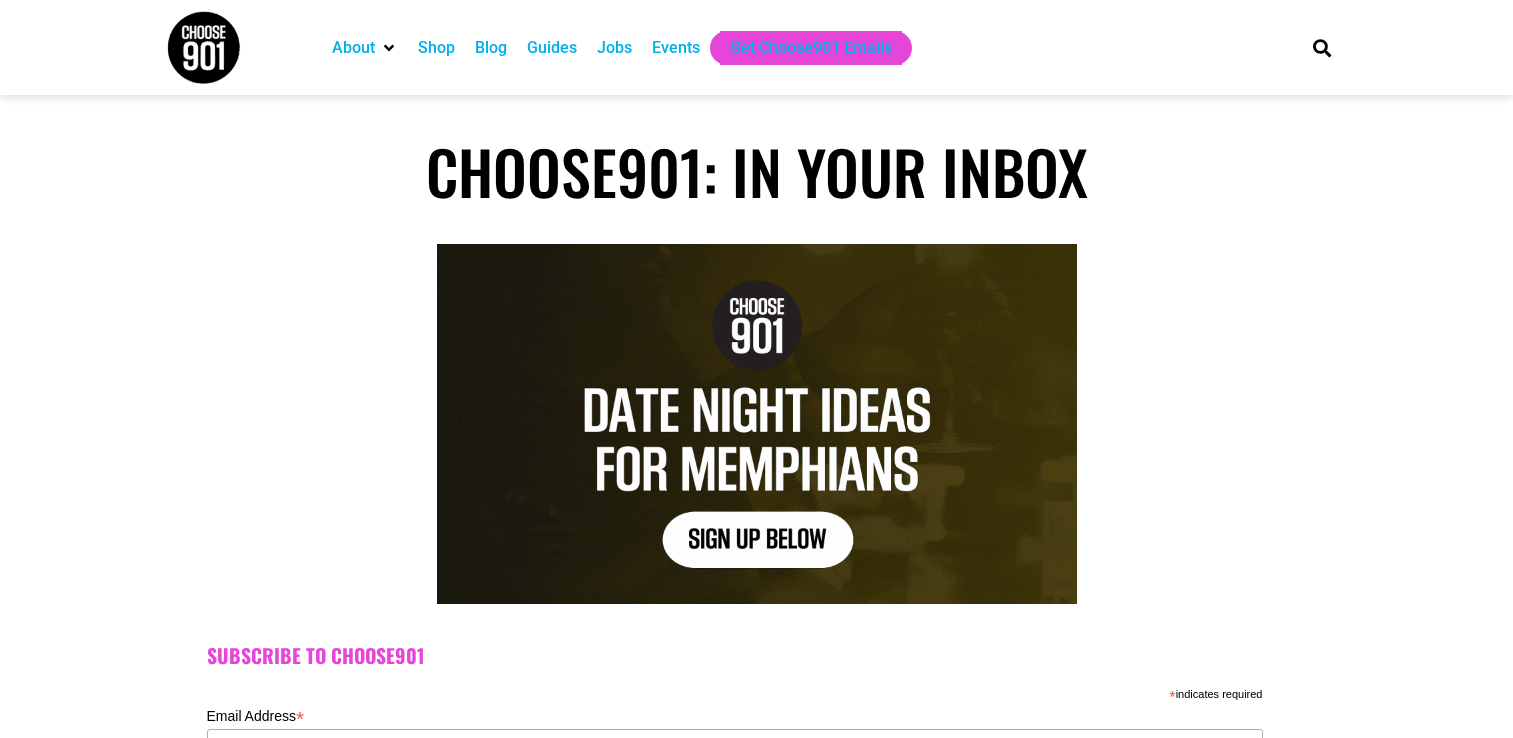 scroll, scrollTop: 0, scrollLeft: 0, axis: both 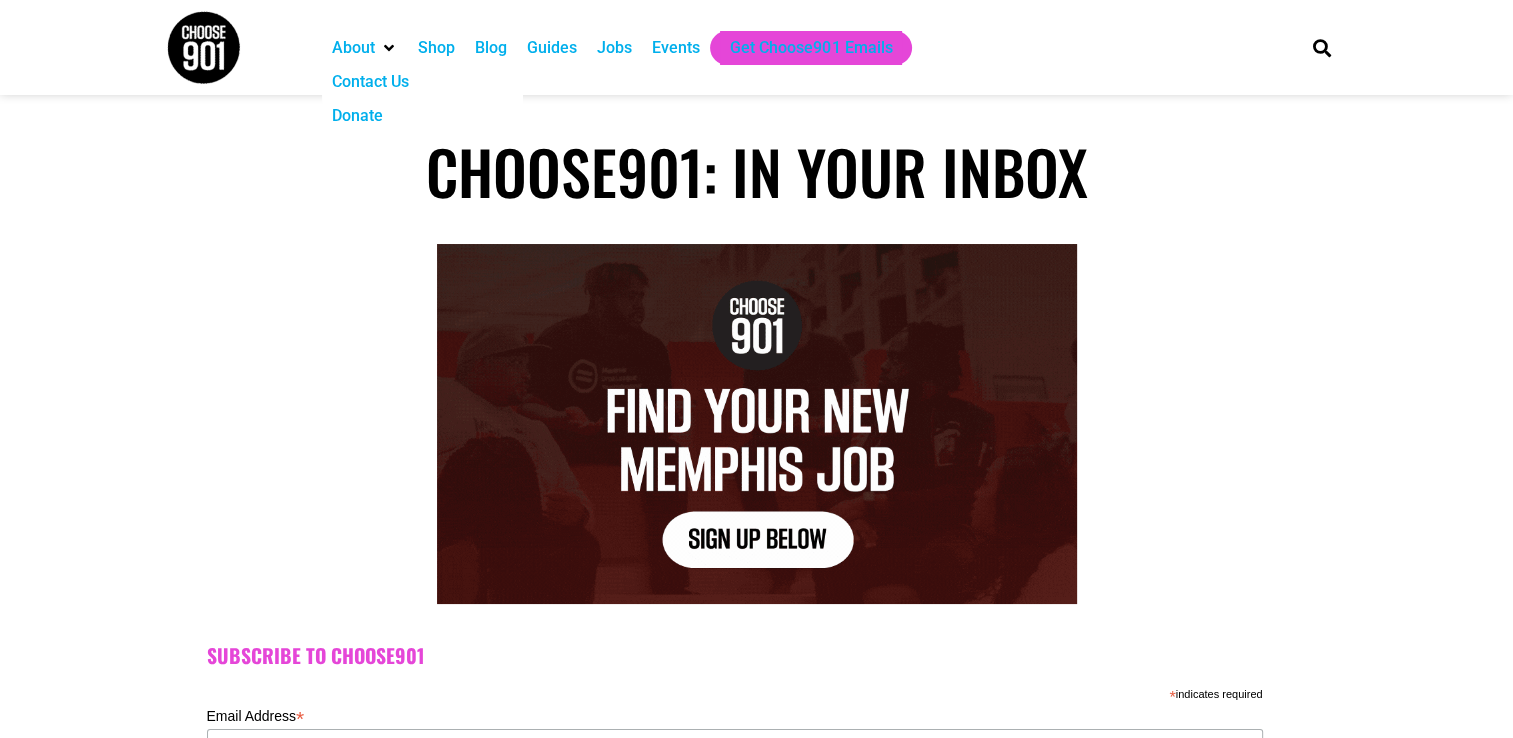 click on "Contact Us" at bounding box center [370, 82] 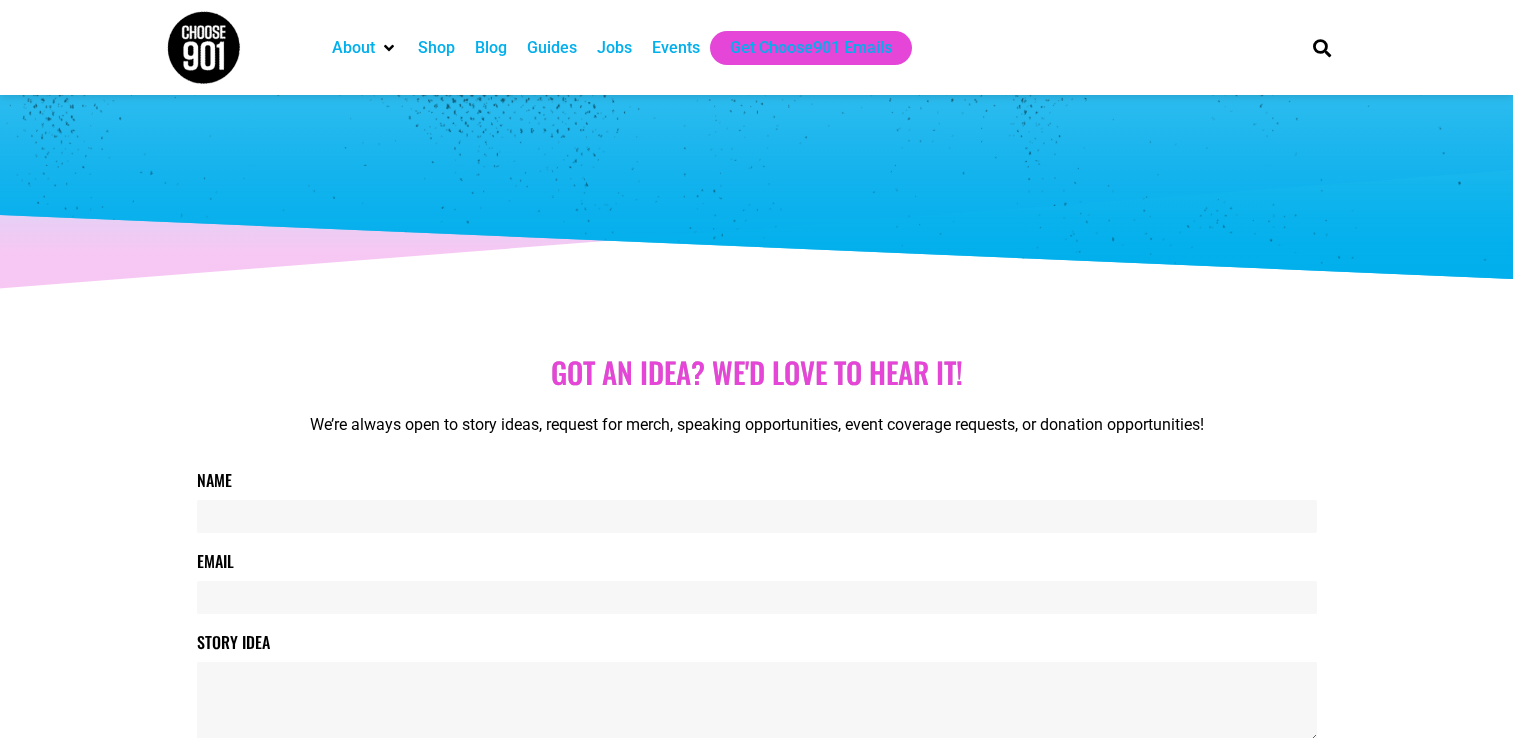 scroll, scrollTop: 0, scrollLeft: 0, axis: both 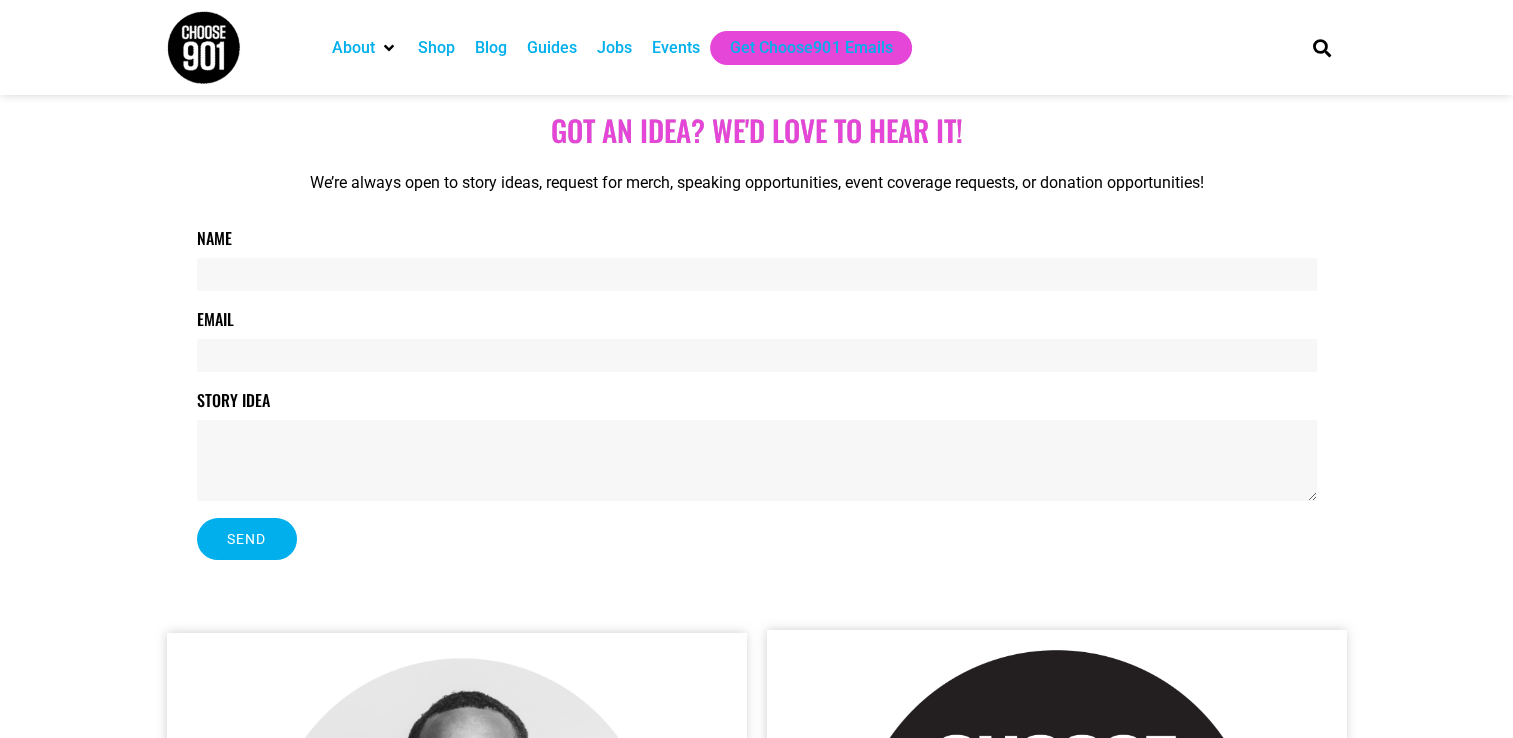 click on "Events" at bounding box center [676, 48] 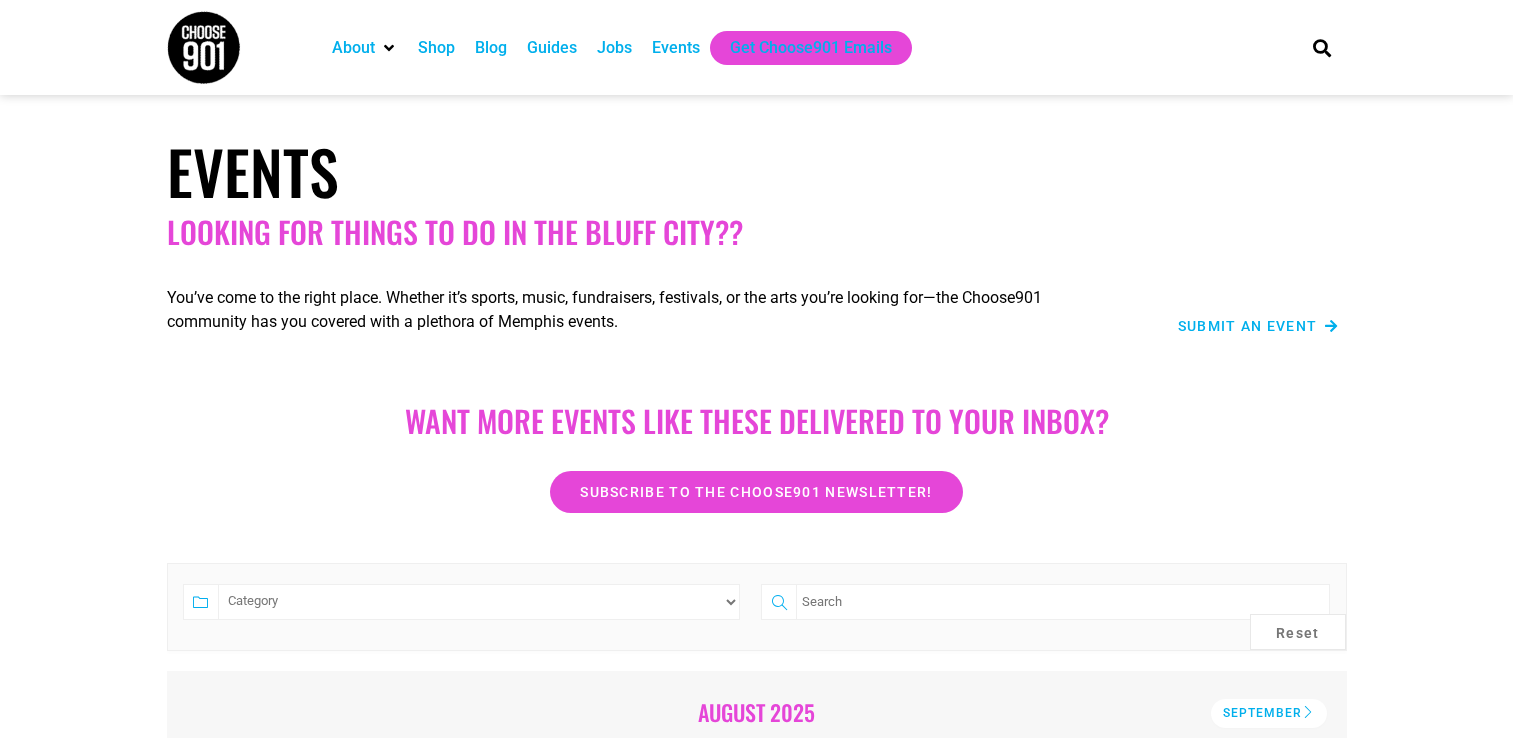 scroll, scrollTop: 0, scrollLeft: 0, axis: both 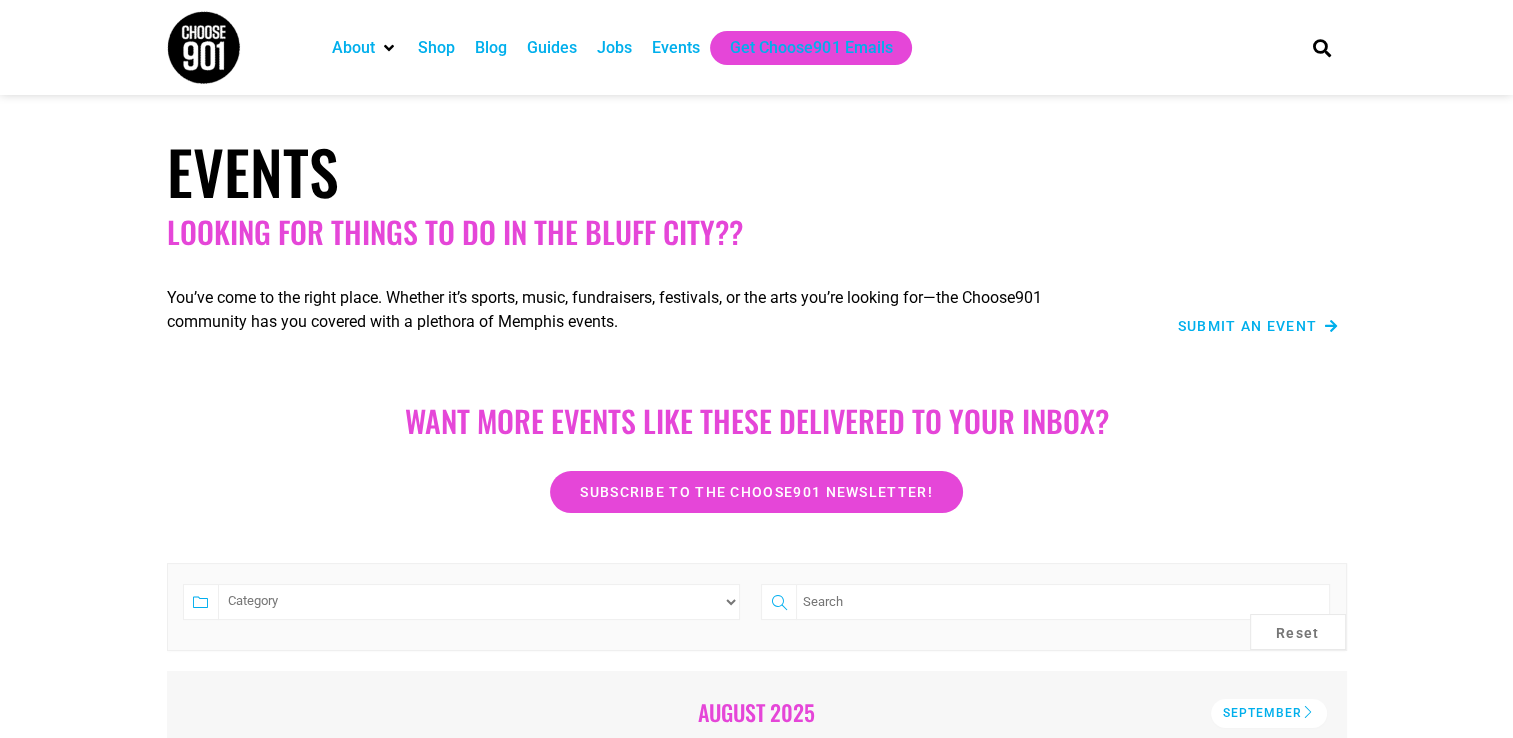 click at bounding box center [1062, 602] 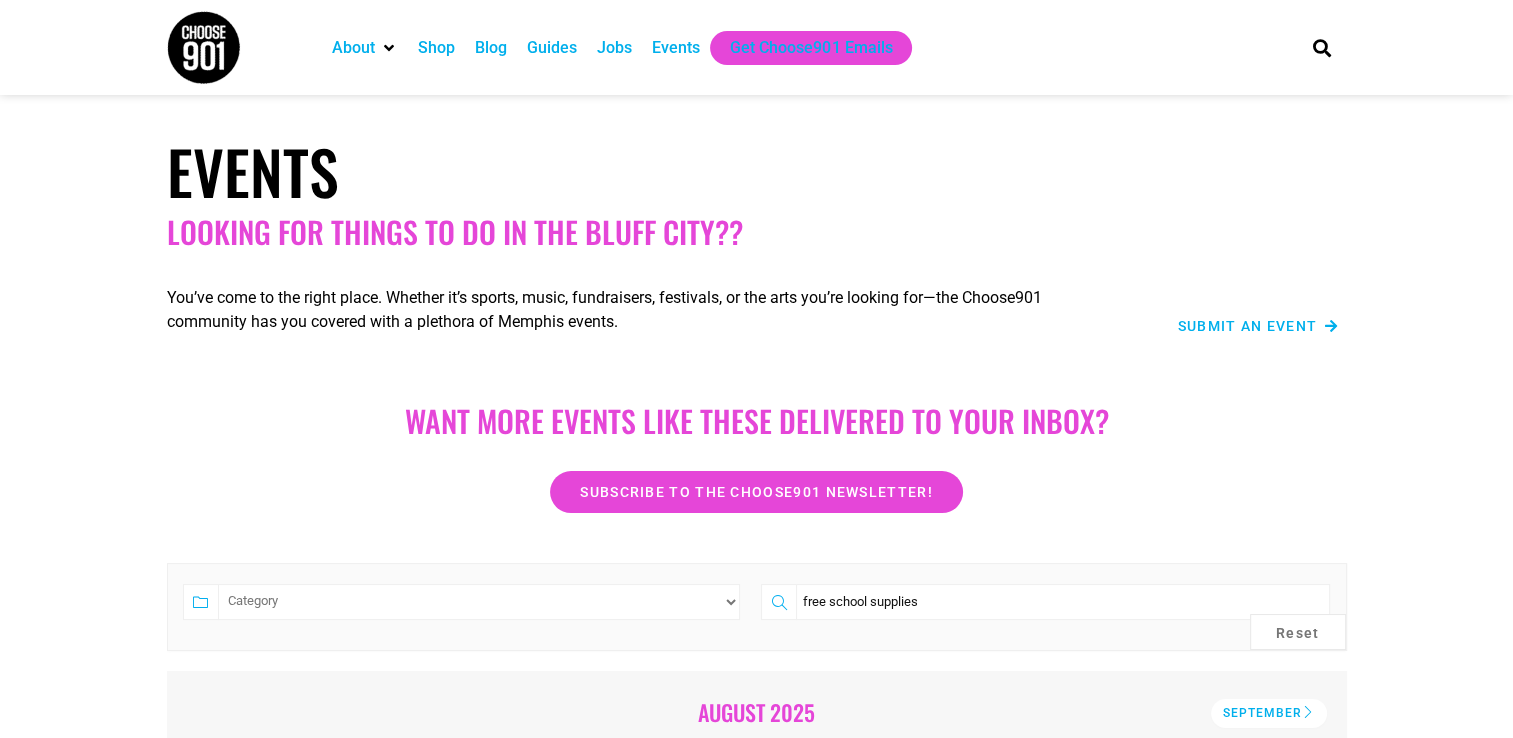type on "free school supplies" 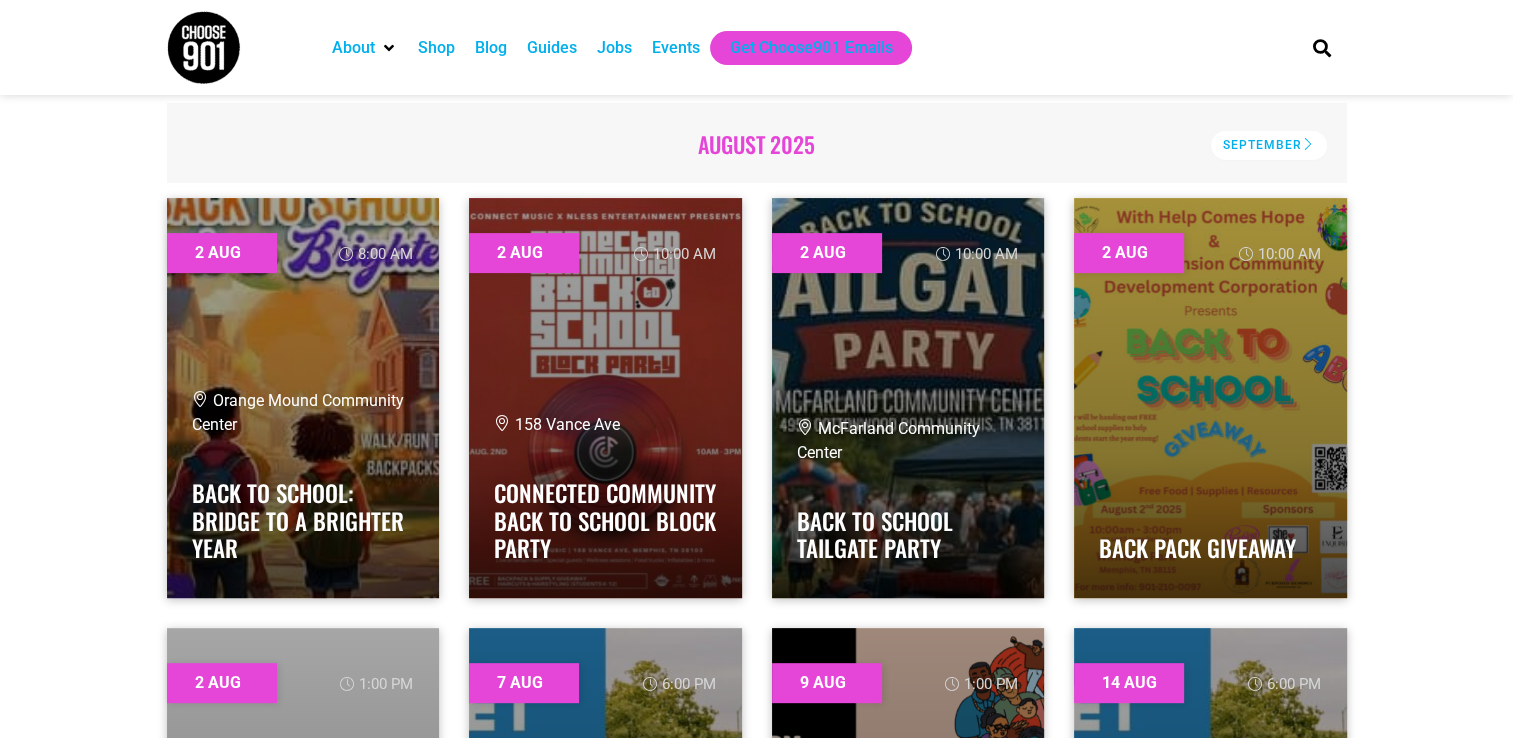 scroll, scrollTop: 572, scrollLeft: 0, axis: vertical 